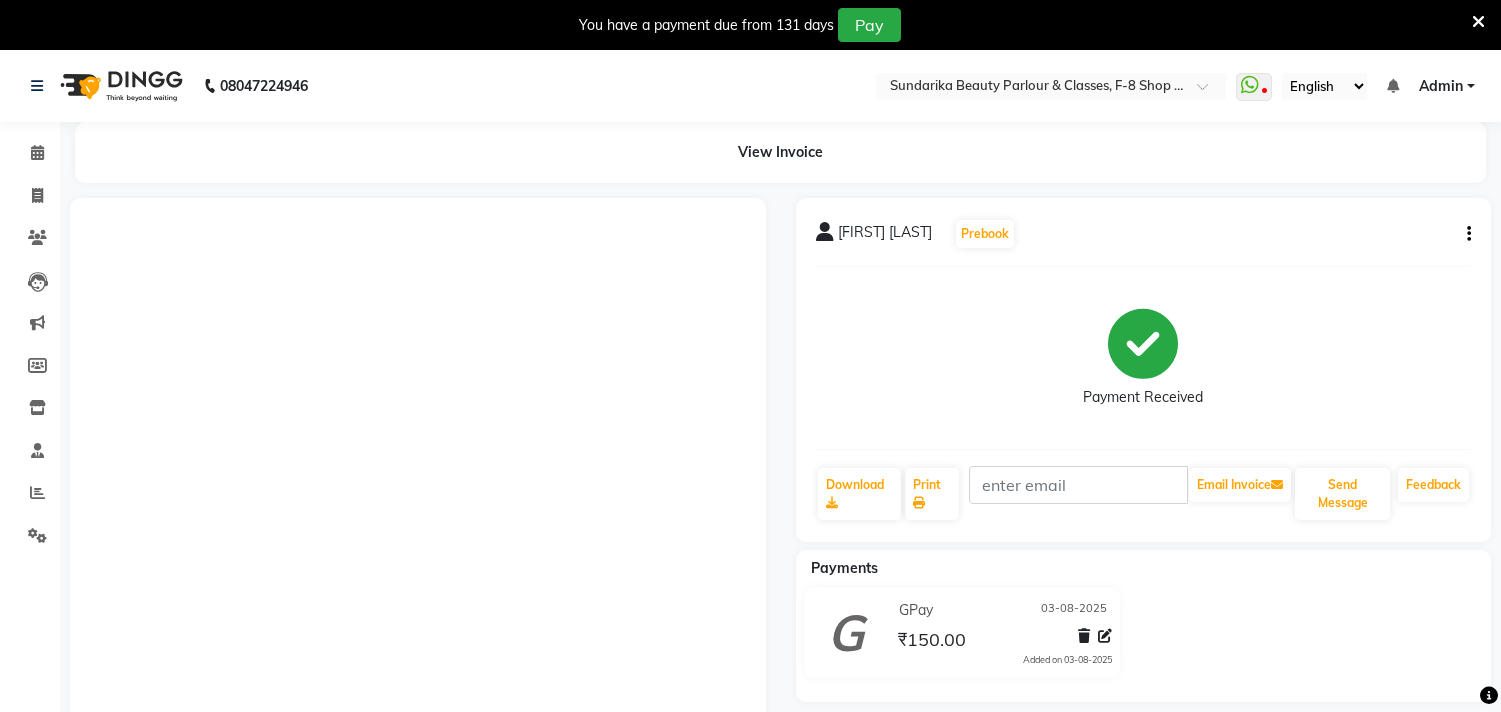 scroll, scrollTop: 237, scrollLeft: 0, axis: vertical 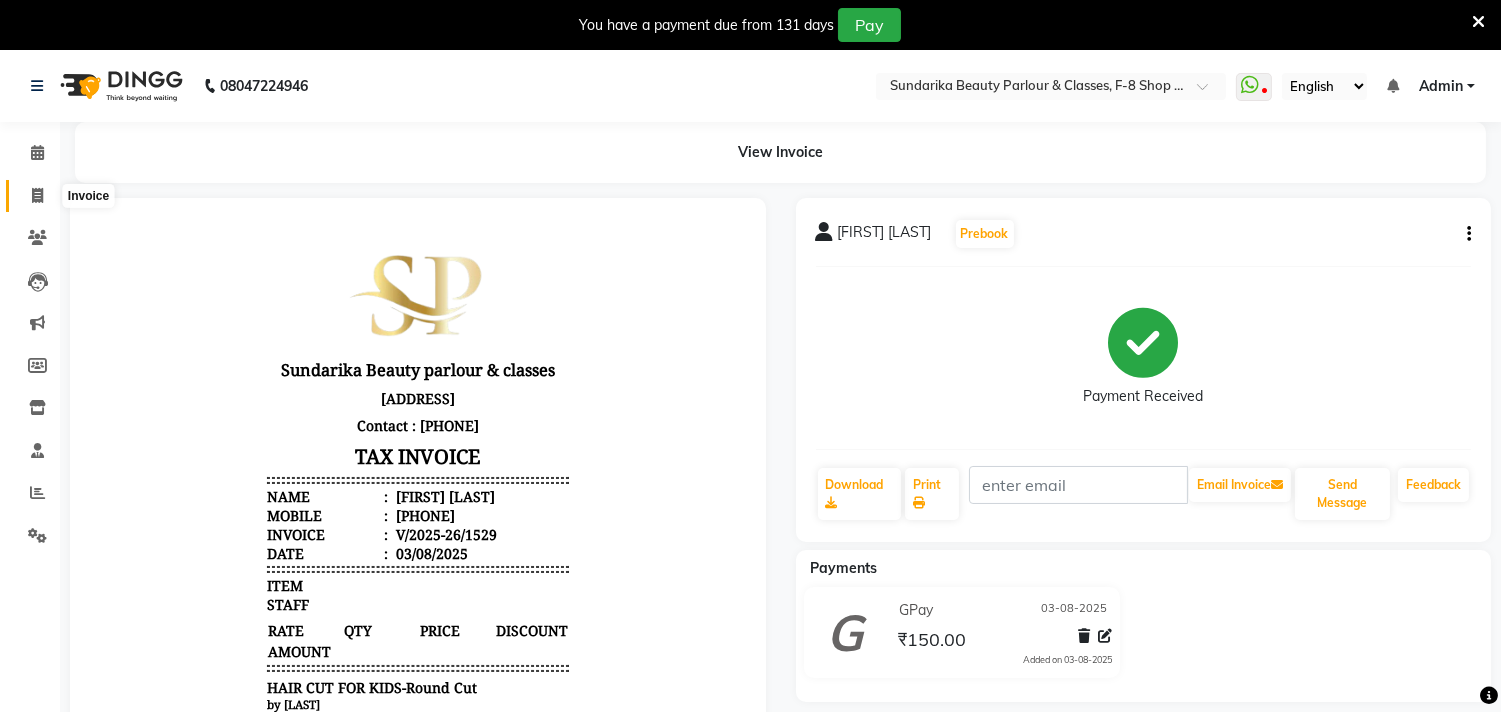click 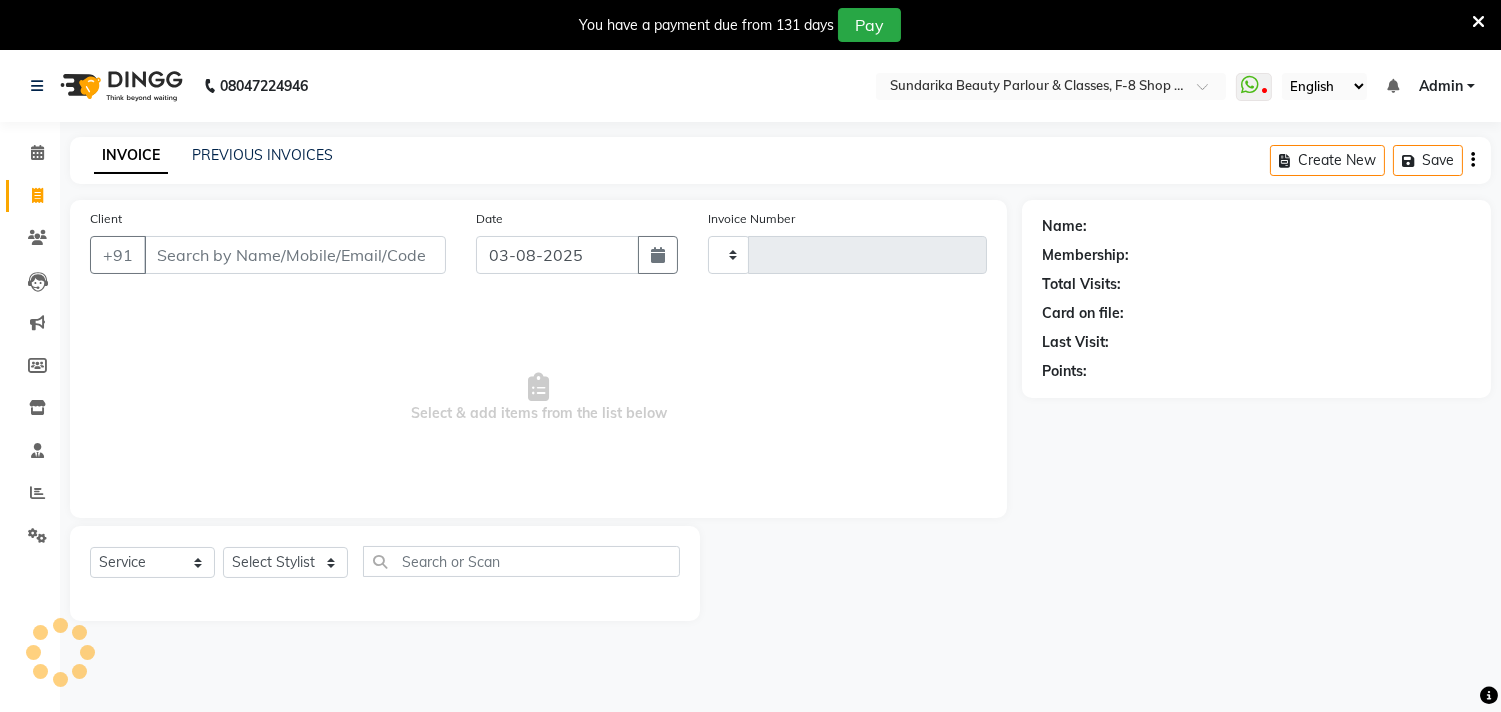 scroll, scrollTop: 50, scrollLeft: 0, axis: vertical 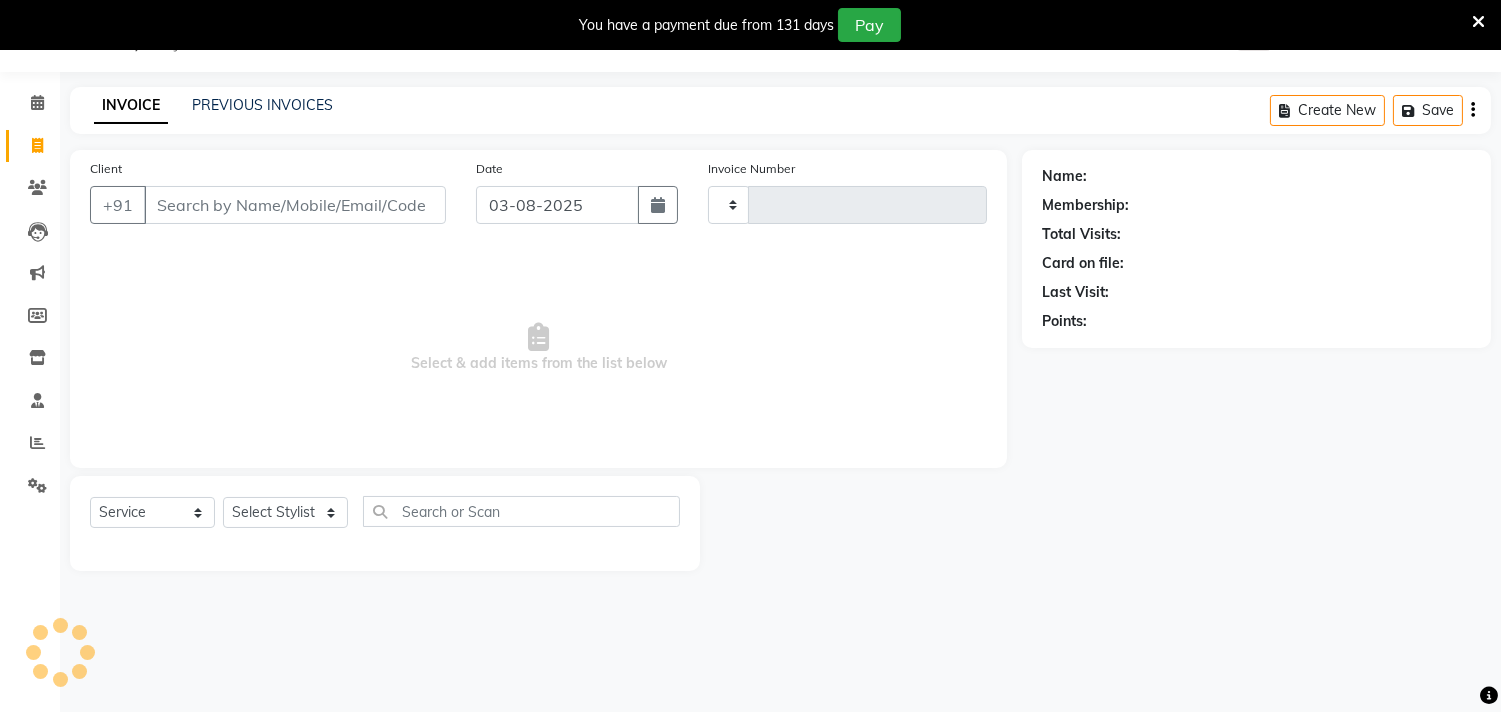 type on "1530" 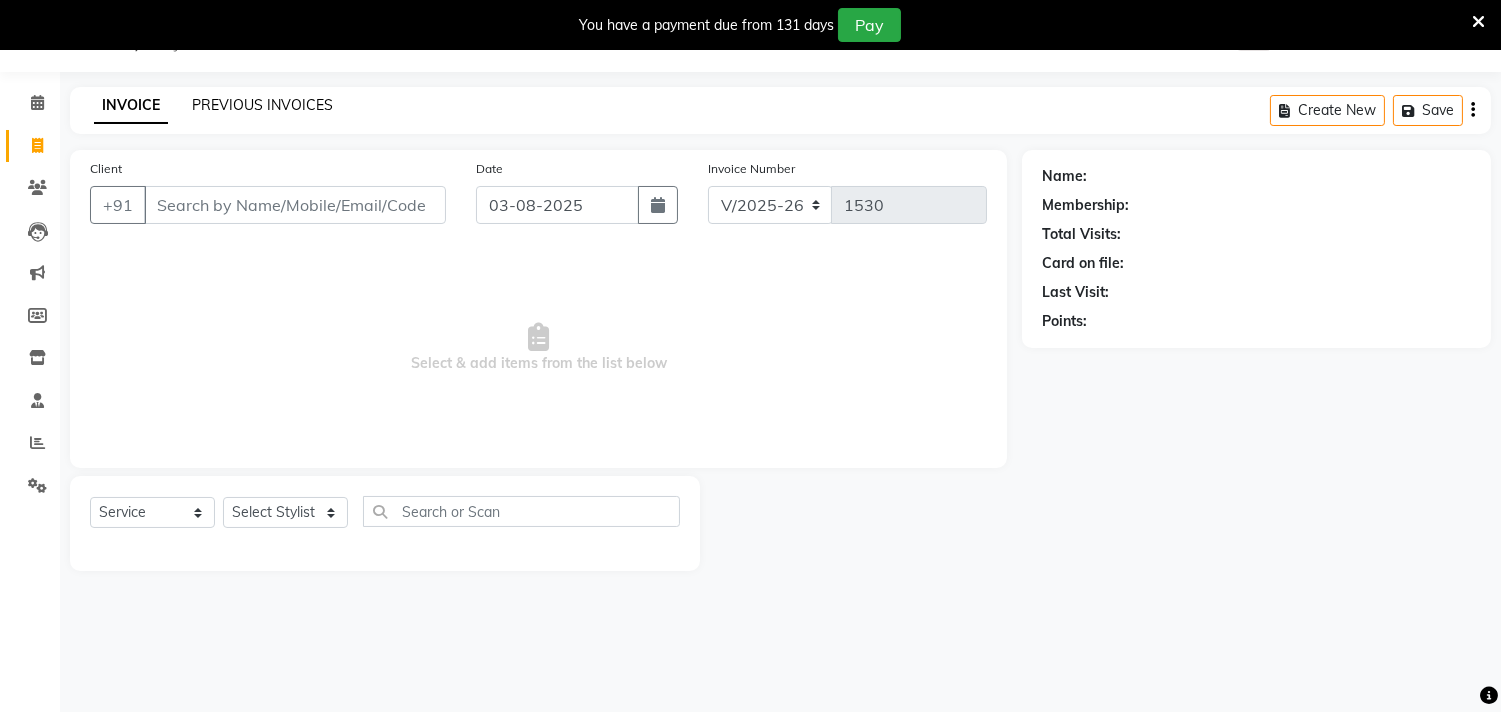 click on "PREVIOUS INVOICES" 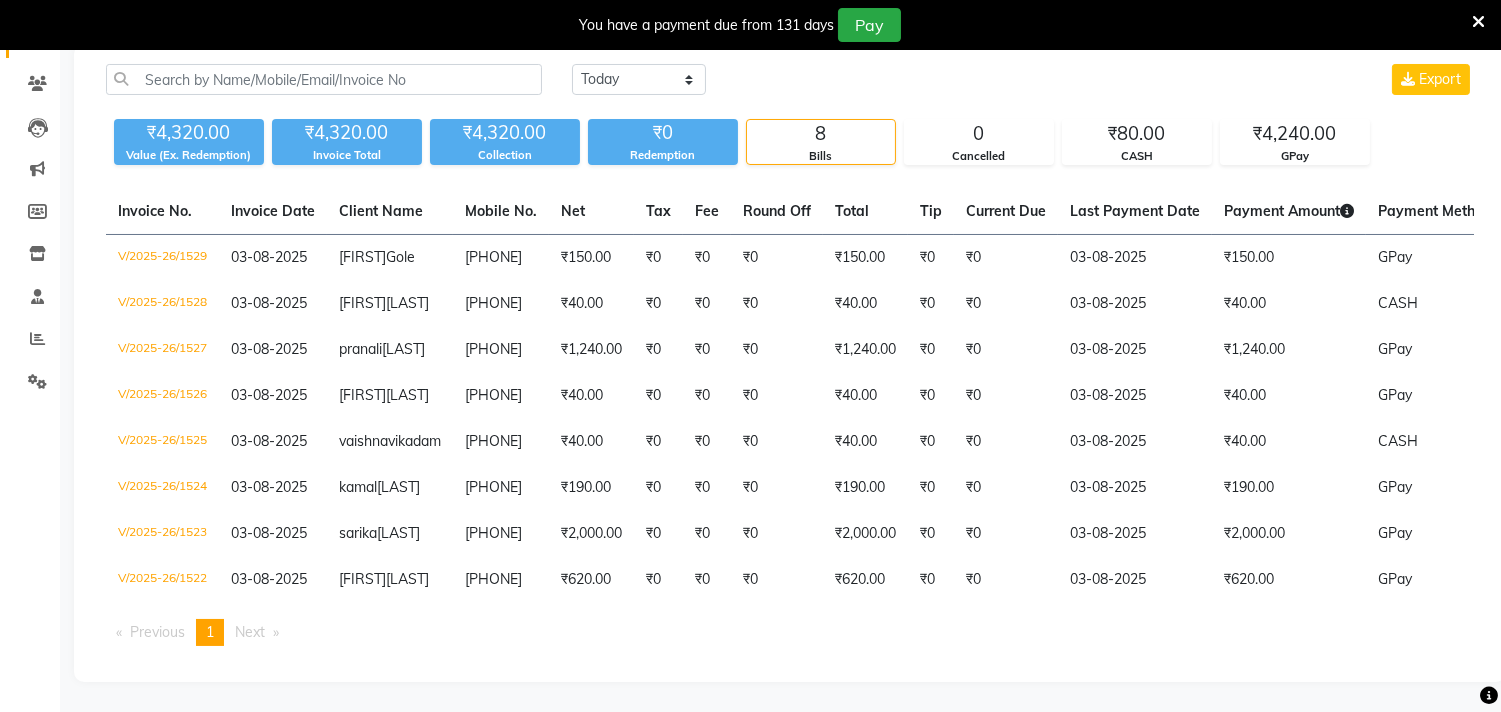 scroll, scrollTop: 0, scrollLeft: 0, axis: both 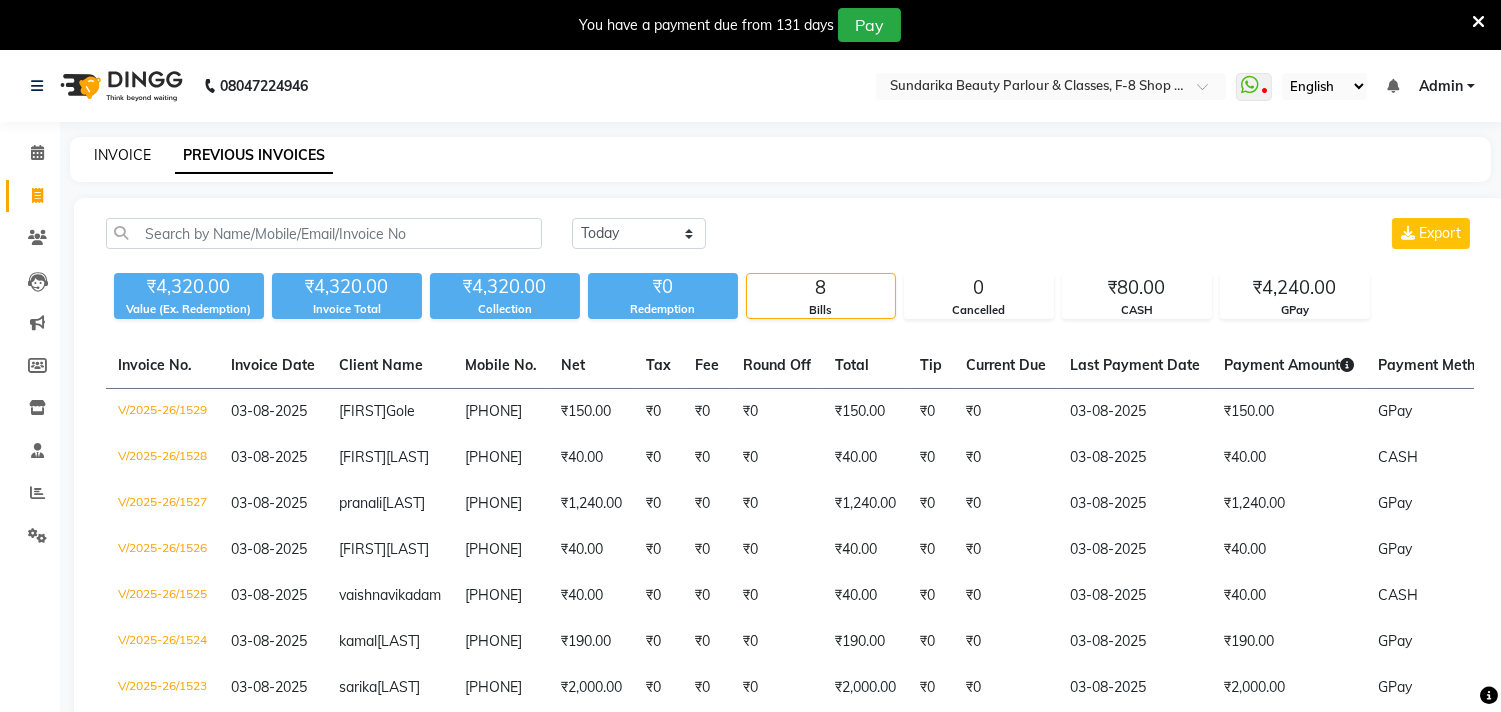 click on "INVOICE" 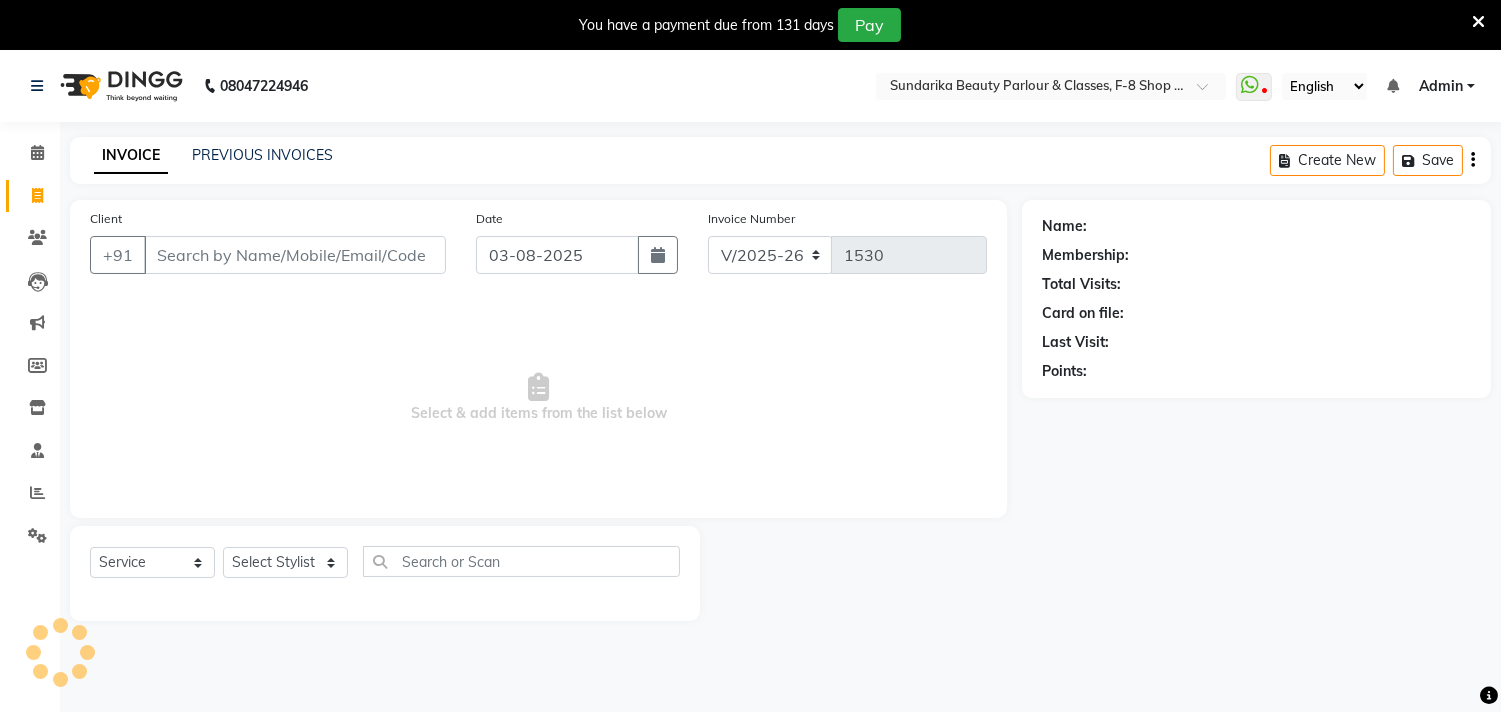 scroll, scrollTop: 50, scrollLeft: 0, axis: vertical 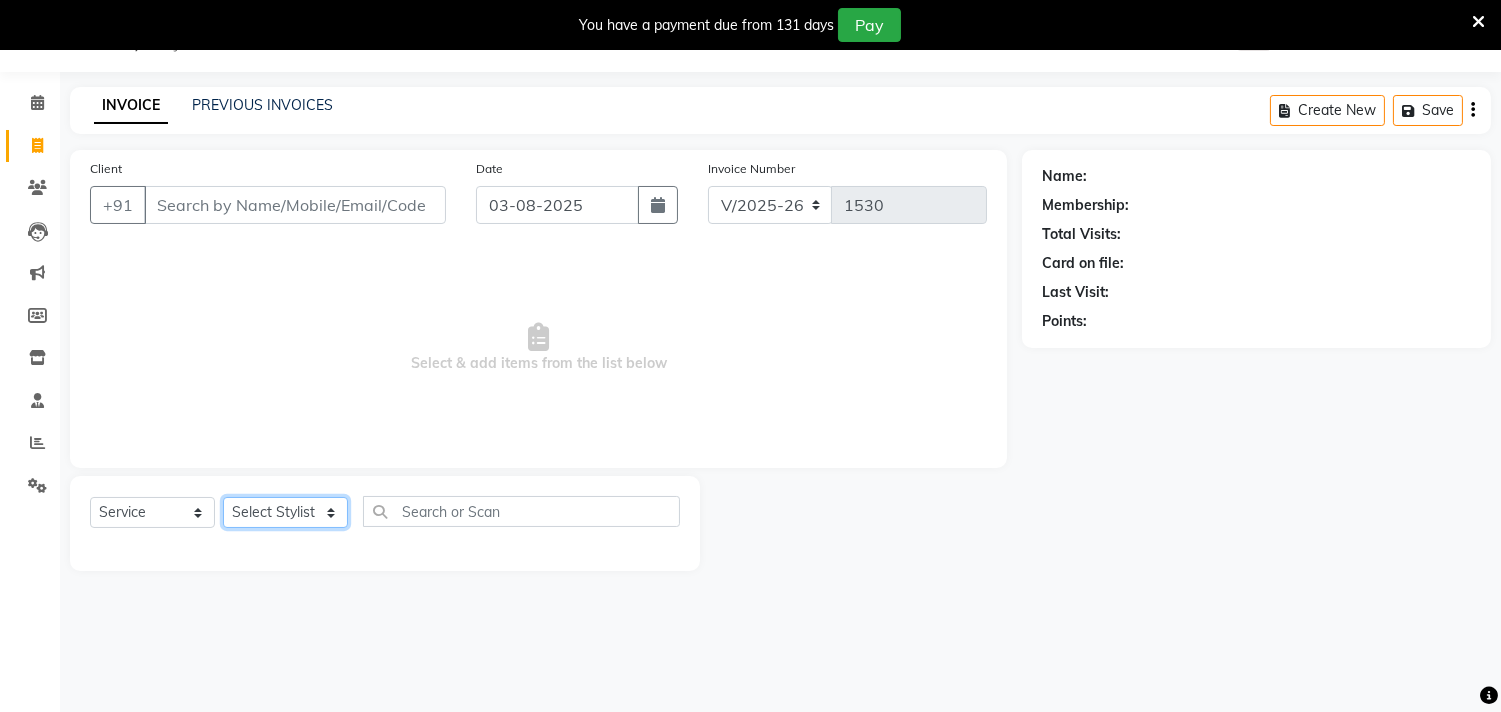 click on "Select Stylist Gita mala Sanjivani Vaishali Mam" 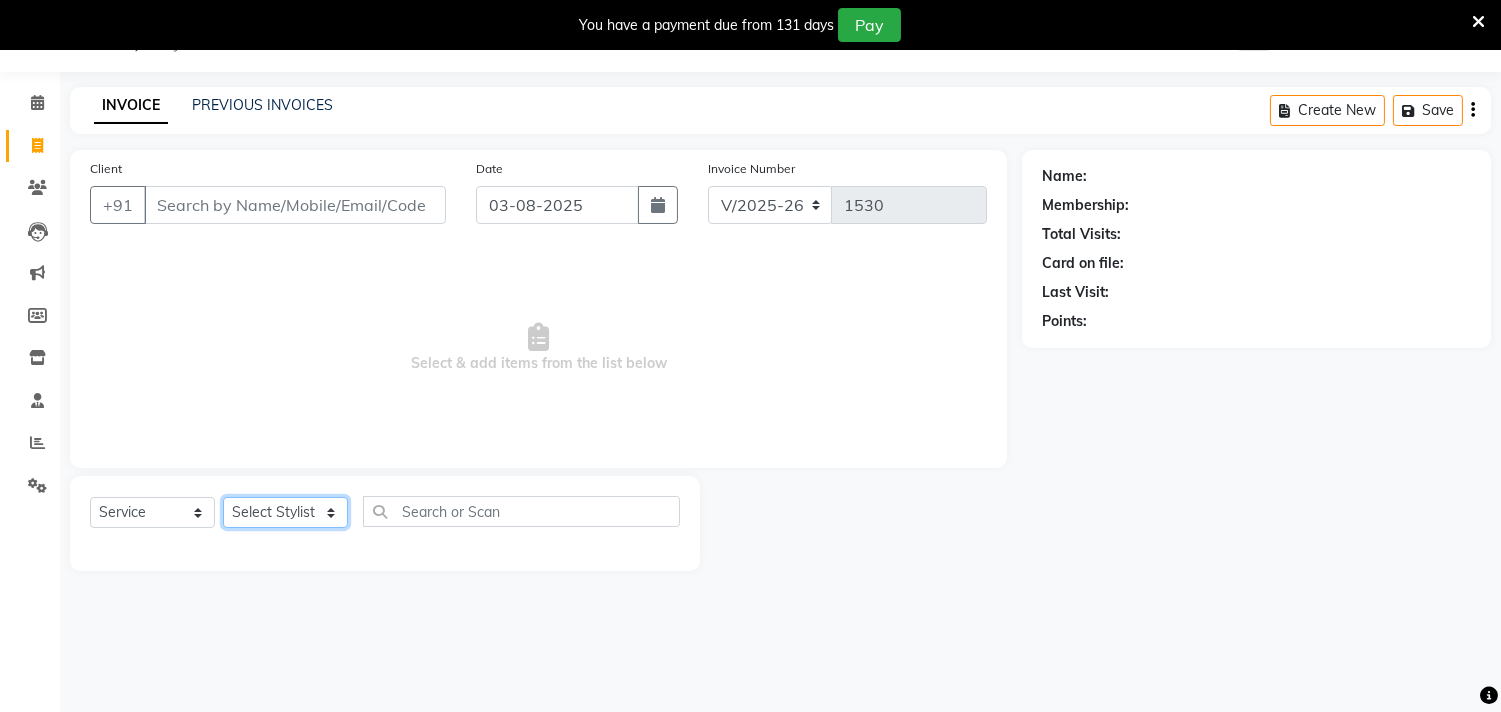 select on "35110" 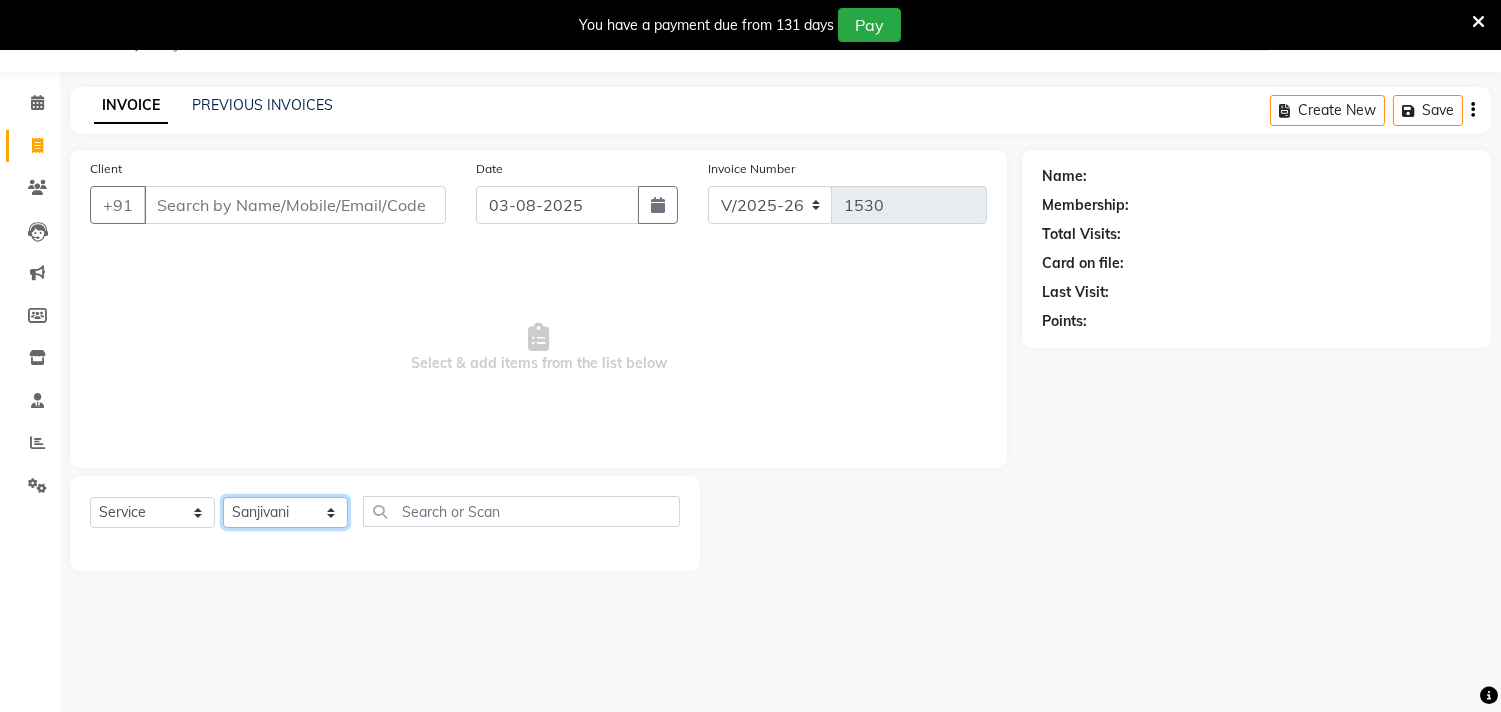 click on "Select Stylist Gita mala Sanjivani Vaishali Mam" 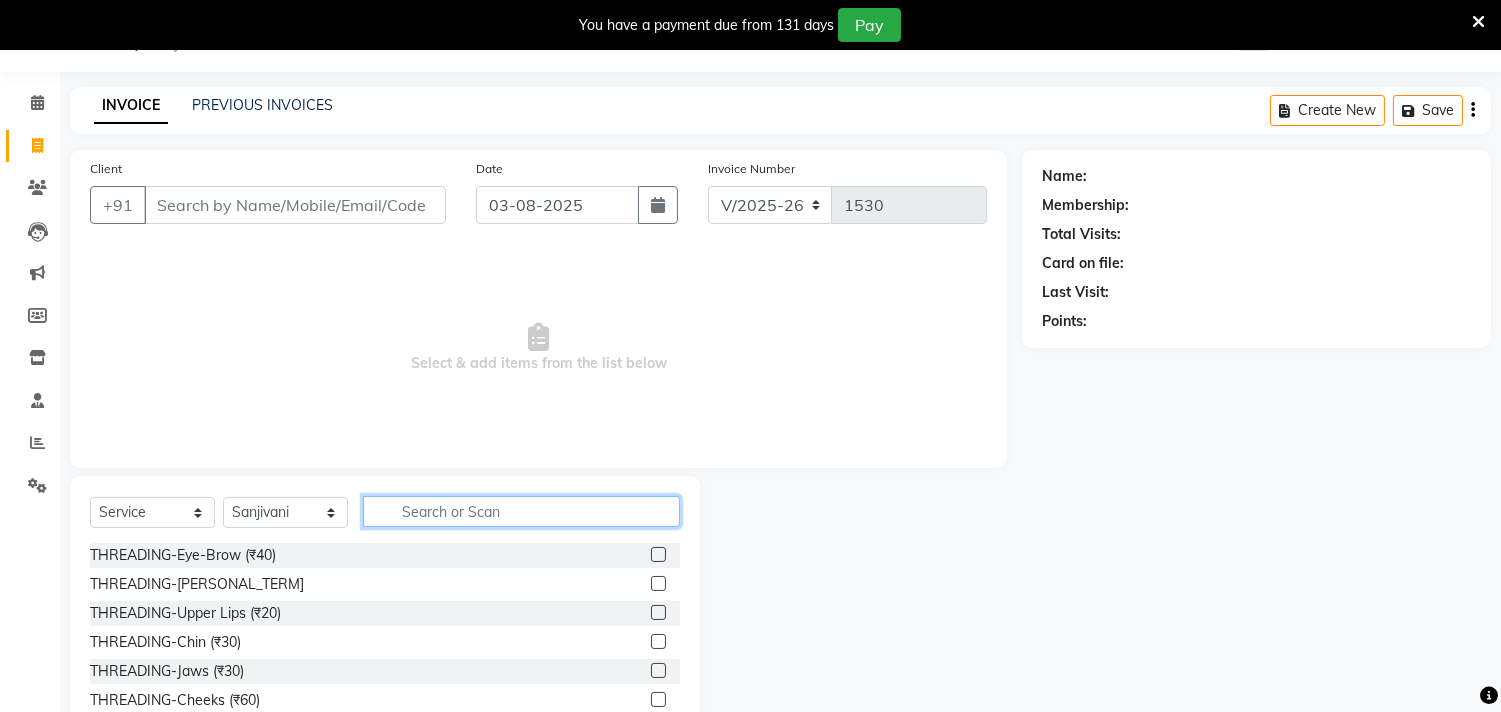 click 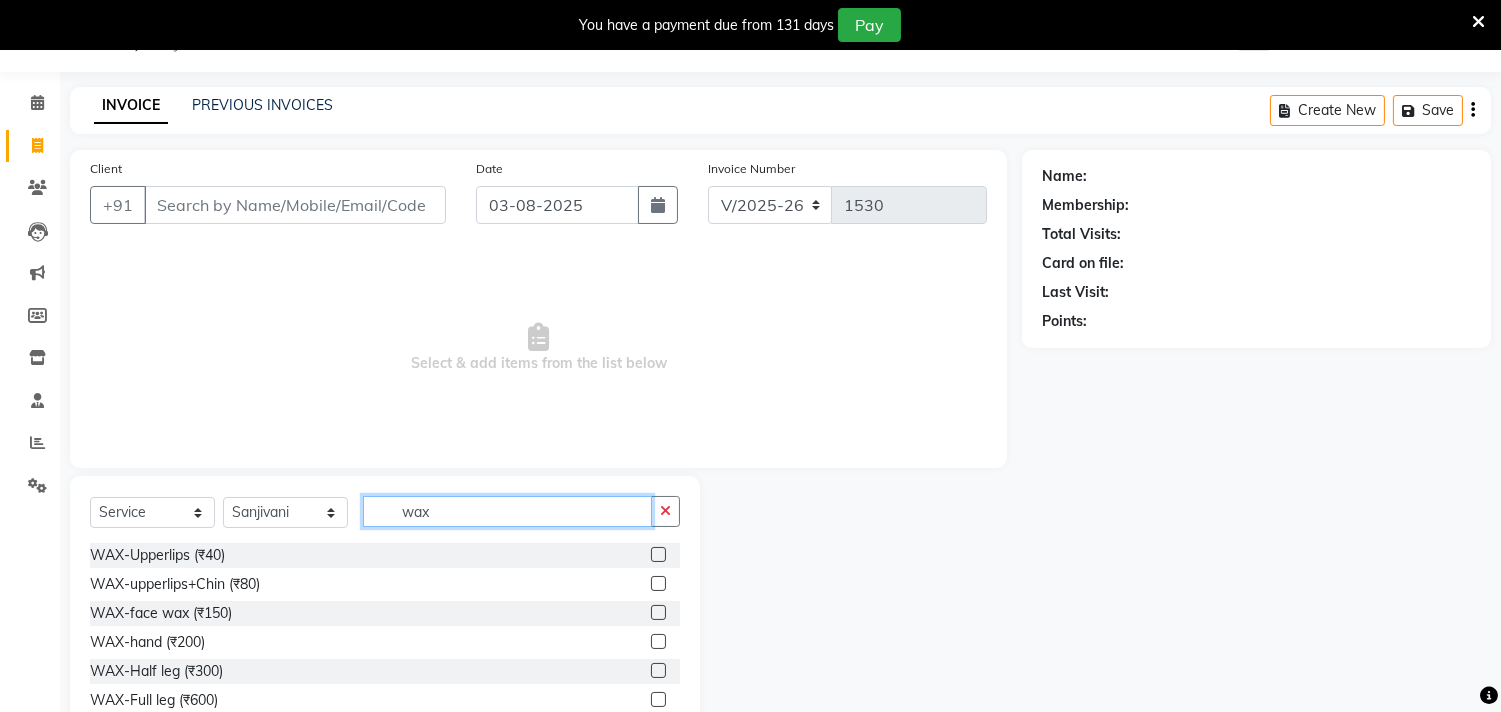 scroll, scrollTop: 138, scrollLeft: 0, axis: vertical 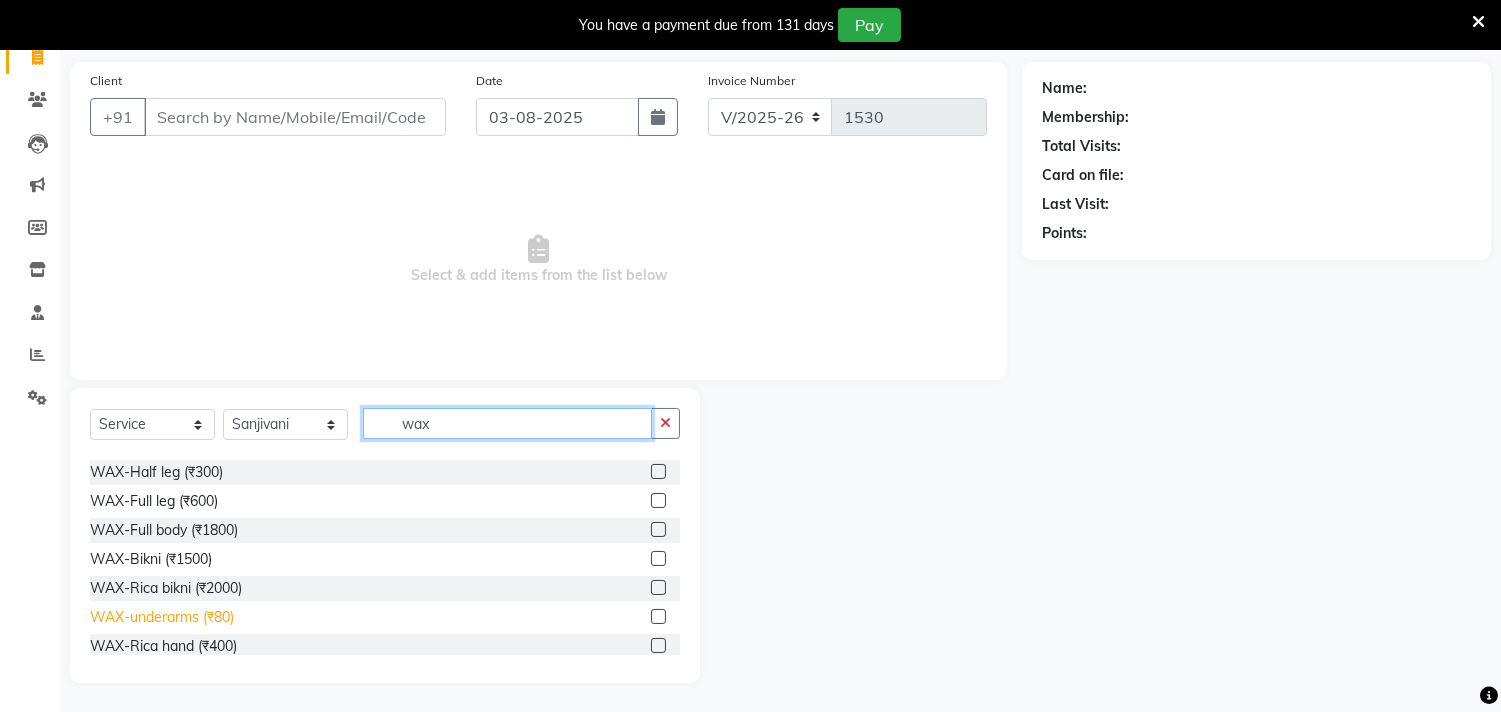 type on "wax" 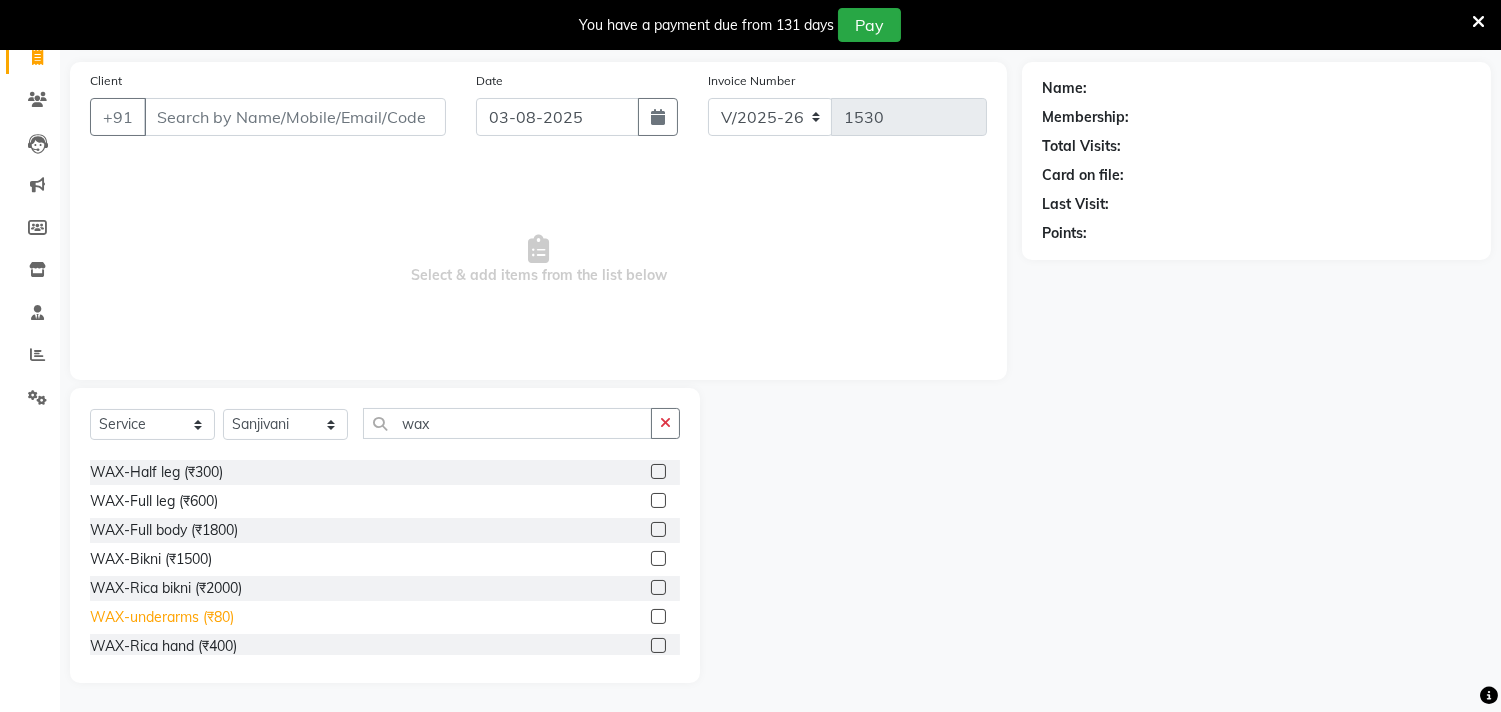 click on "WAX-underarms  (₹80)" 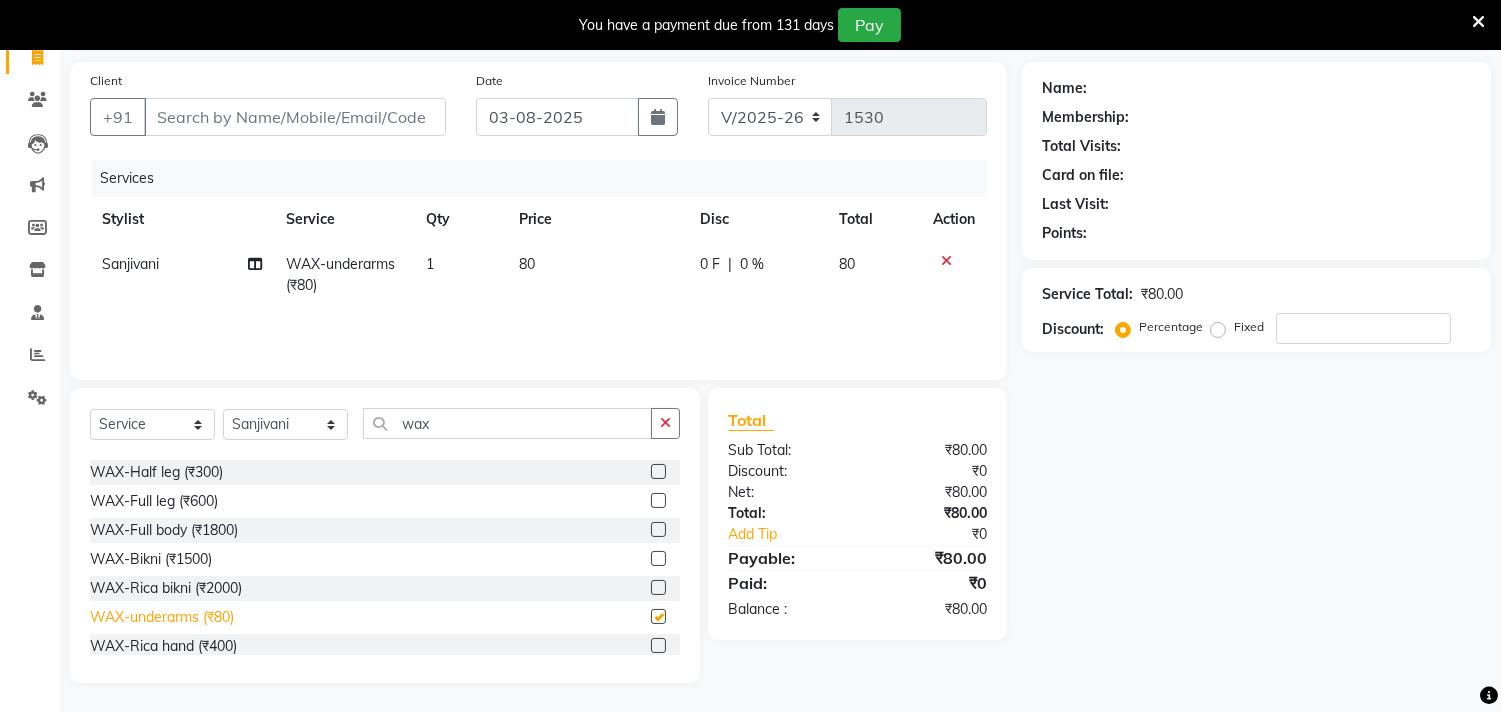 checkbox on "false" 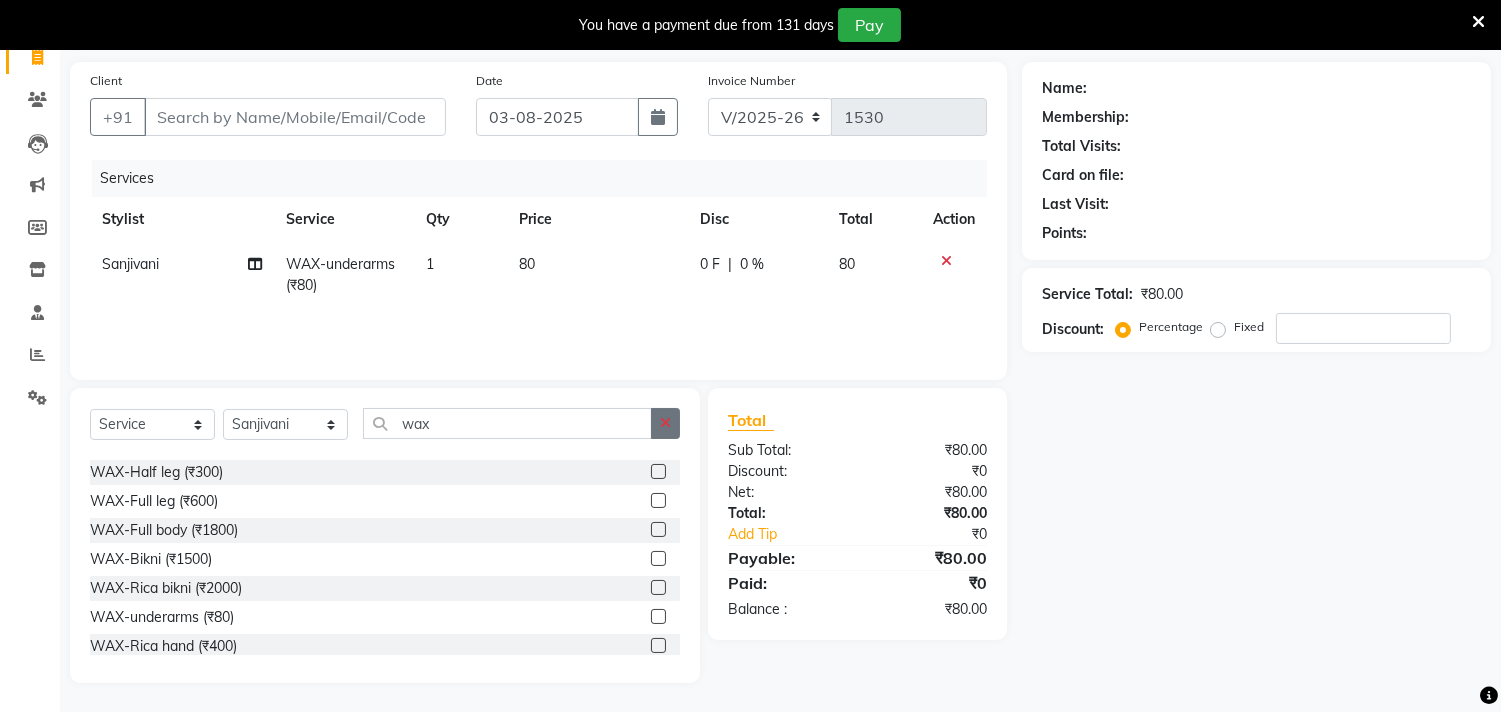 click 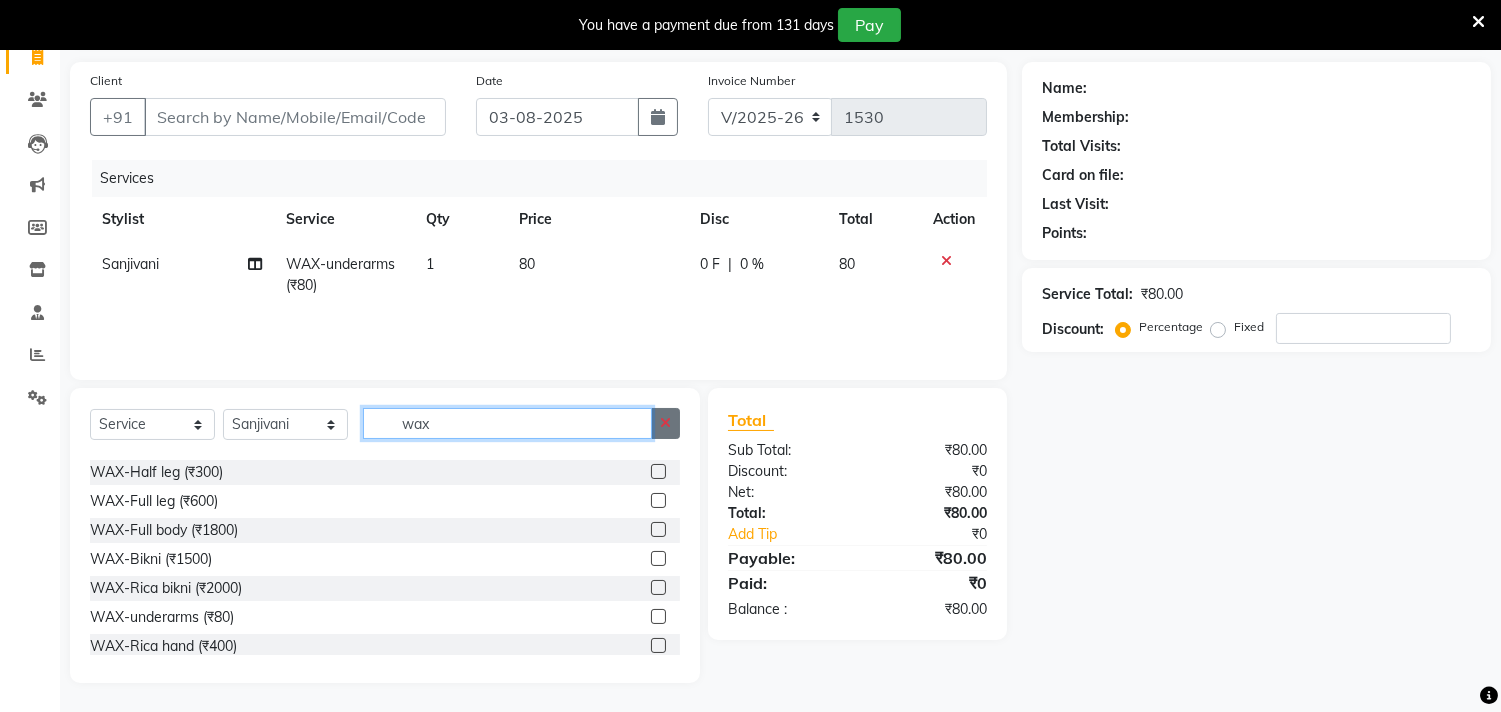 type 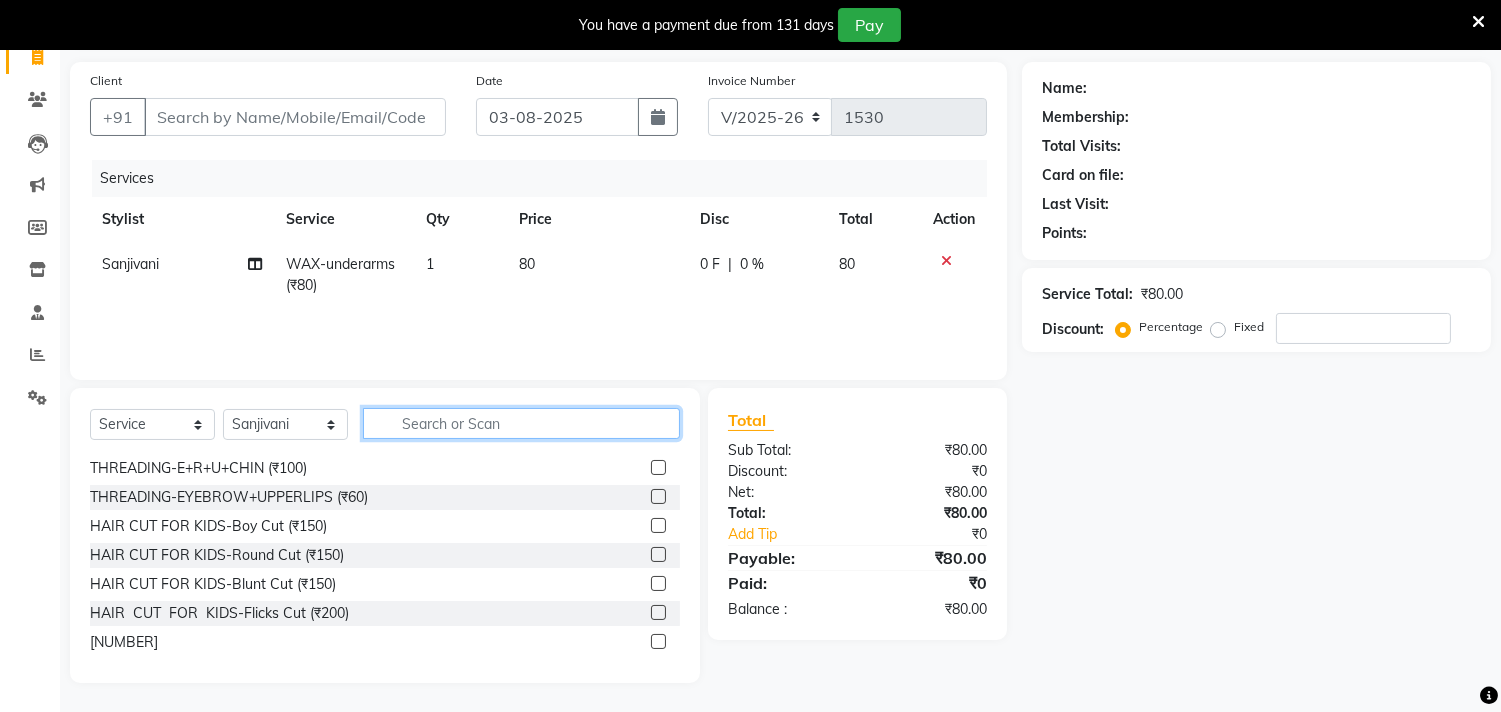 scroll, scrollTop: 222, scrollLeft: 0, axis: vertical 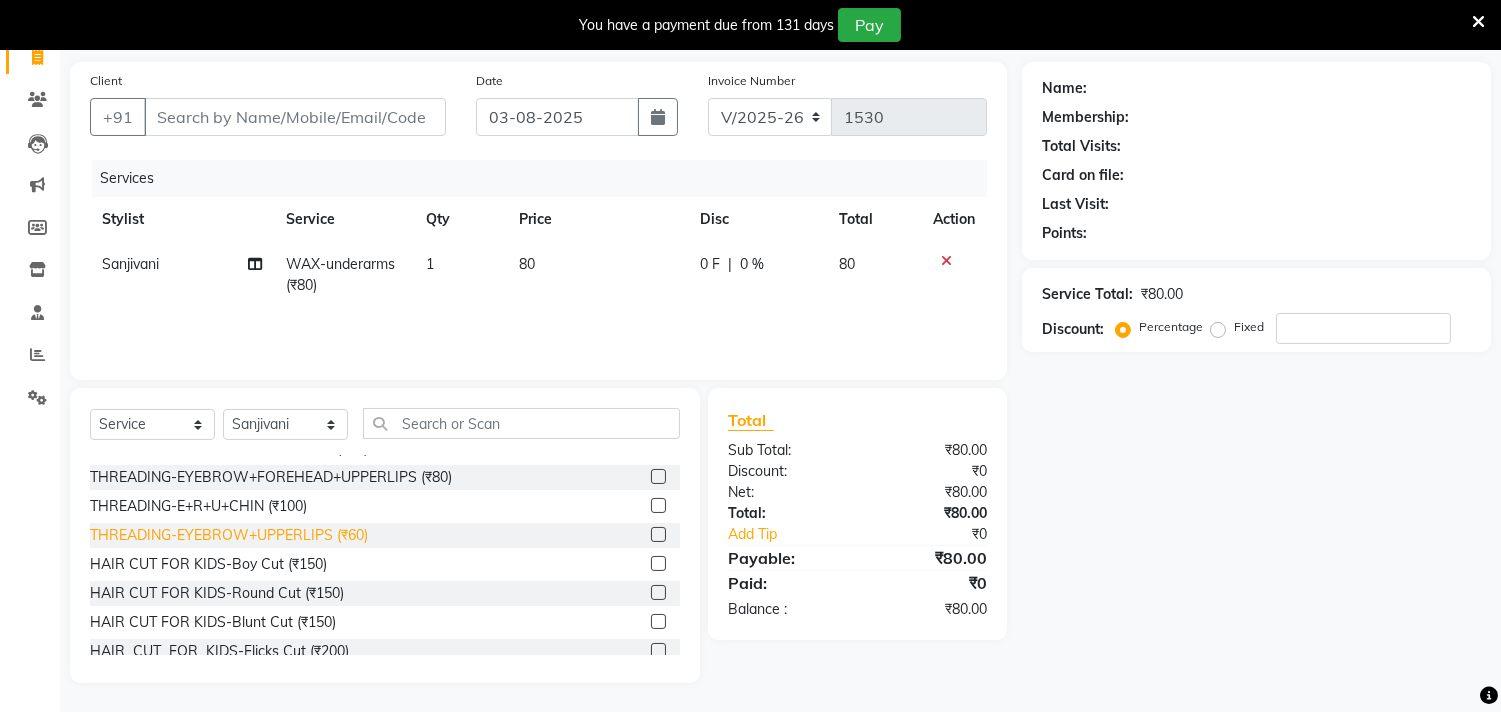 click on "THREADING-EYEBROW+UPPERLIPS (₹60)" 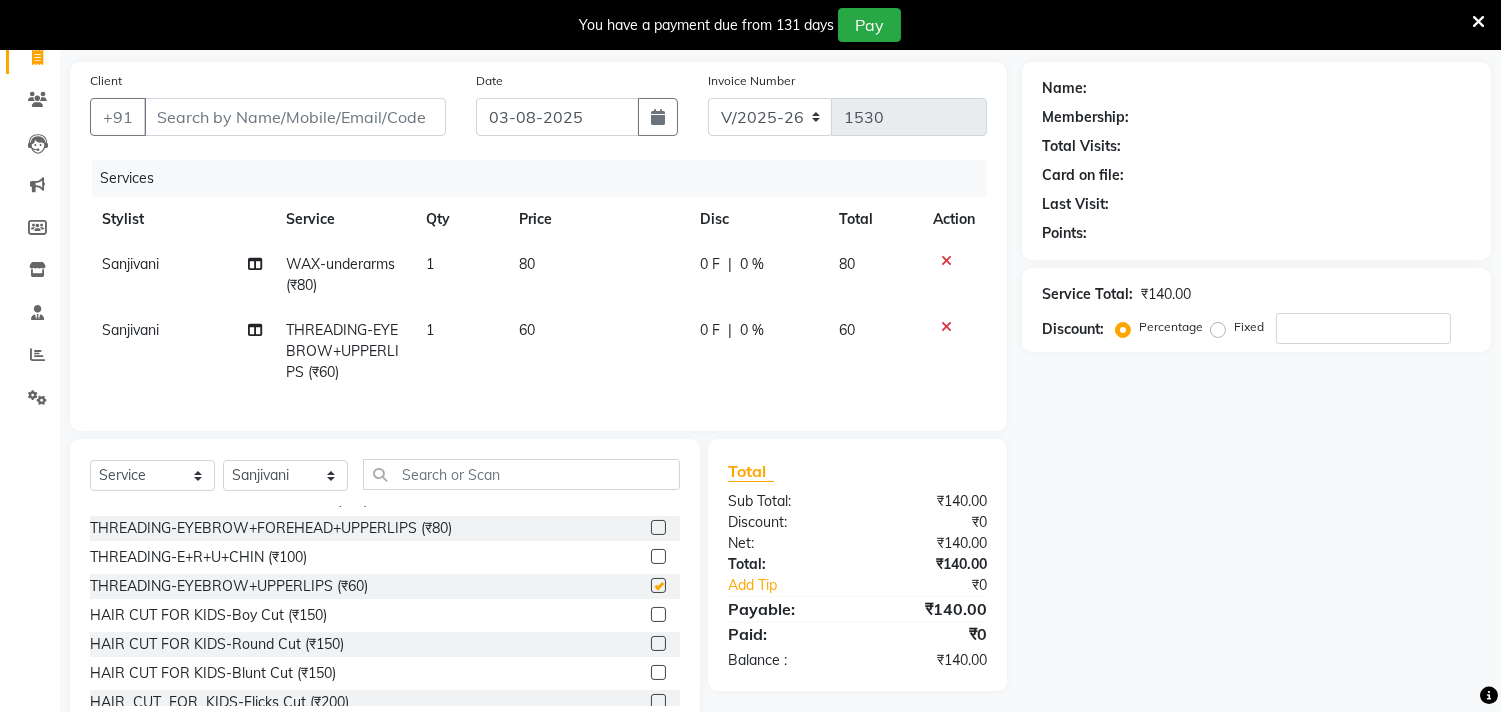 checkbox on "false" 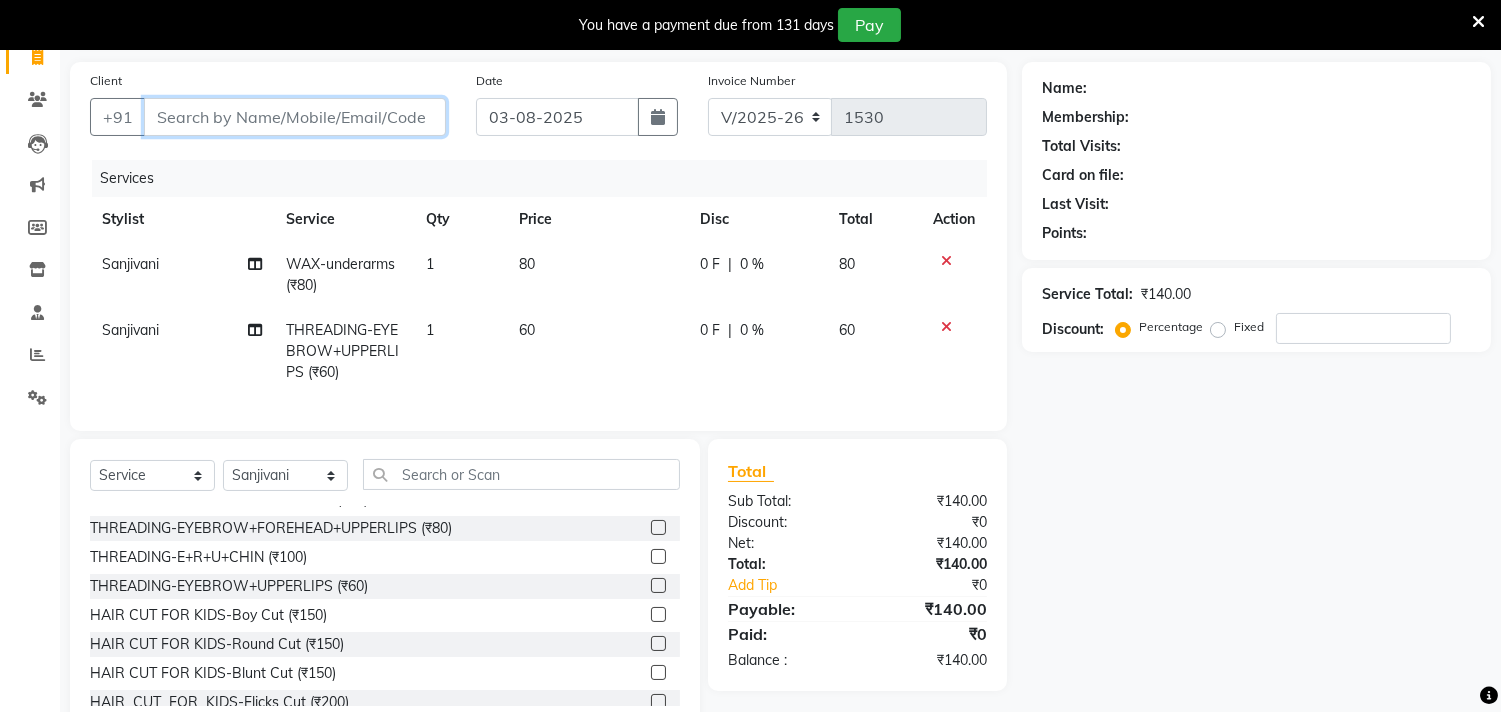 click on "Client" at bounding box center (295, 117) 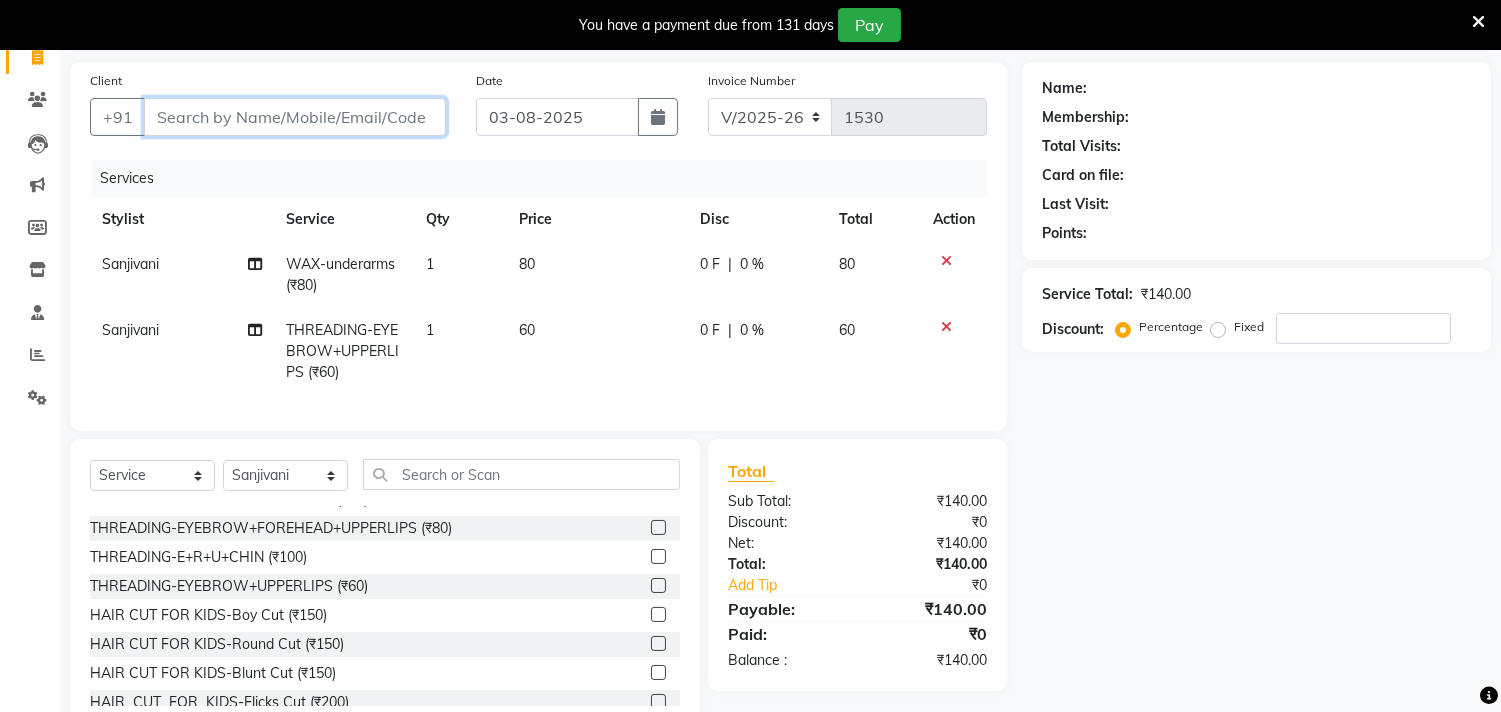 type on "7" 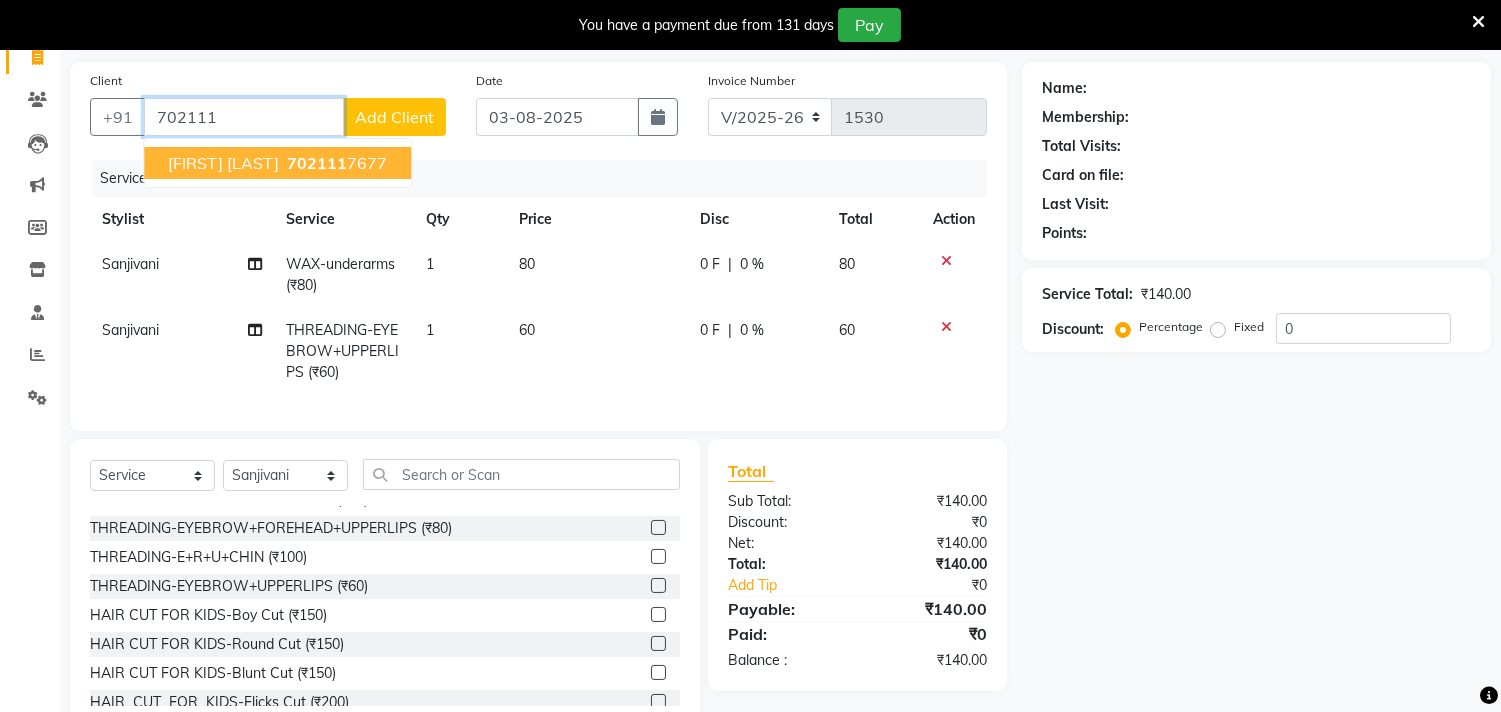click on "702111" at bounding box center [317, 163] 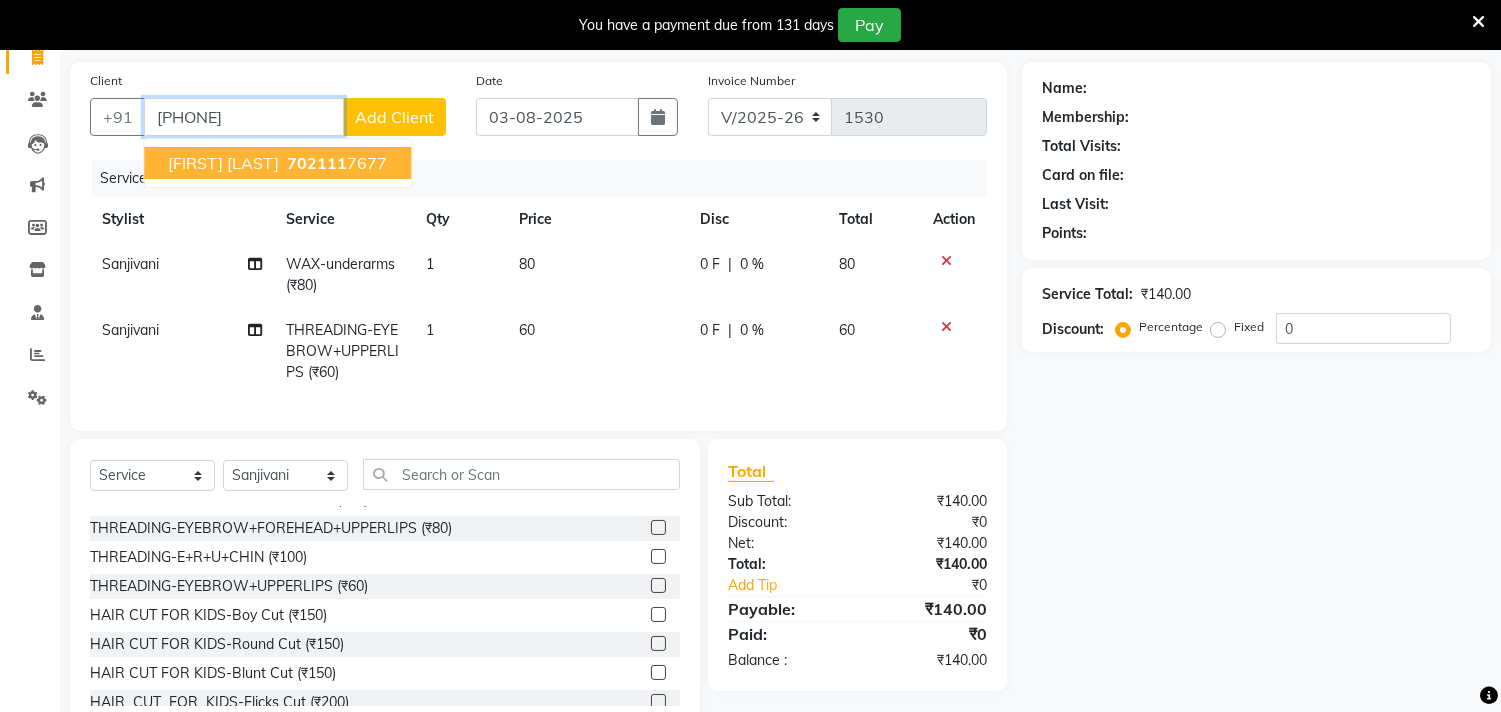 type on "7021117677" 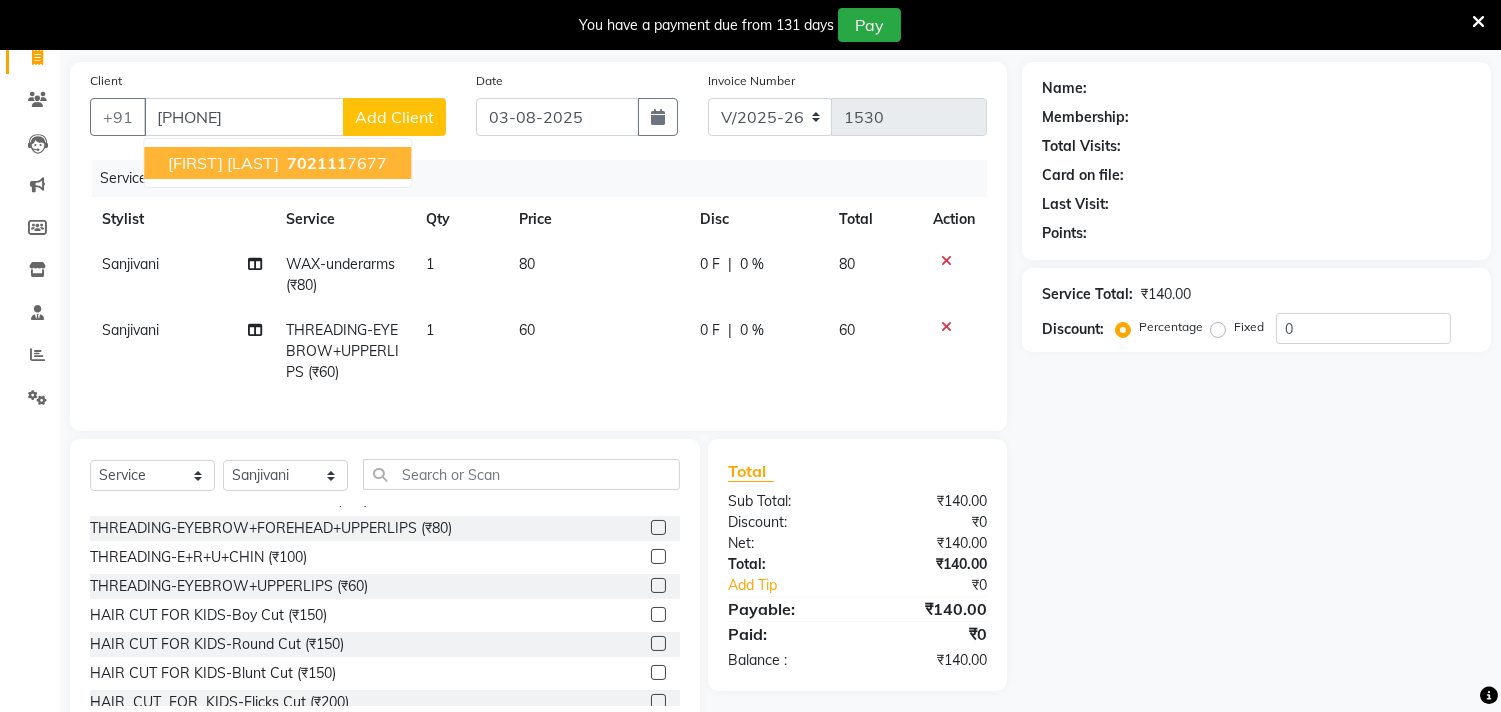 click on "Client +91 7021117677 swati jadhav   702111 7677 Add Client Date 03-08-2025 Invoice Number V/2025 V/2025-26 1530 Services Stylist Service Qty Price Disc Total Action Sanjivani WAX-underarms  (₹80) 1 80 0 F | 0 % 80 Sanjivani THREADING-EYEBROW+UPPERLIPS (₹60) 1 60 0 F | 0 % 60" 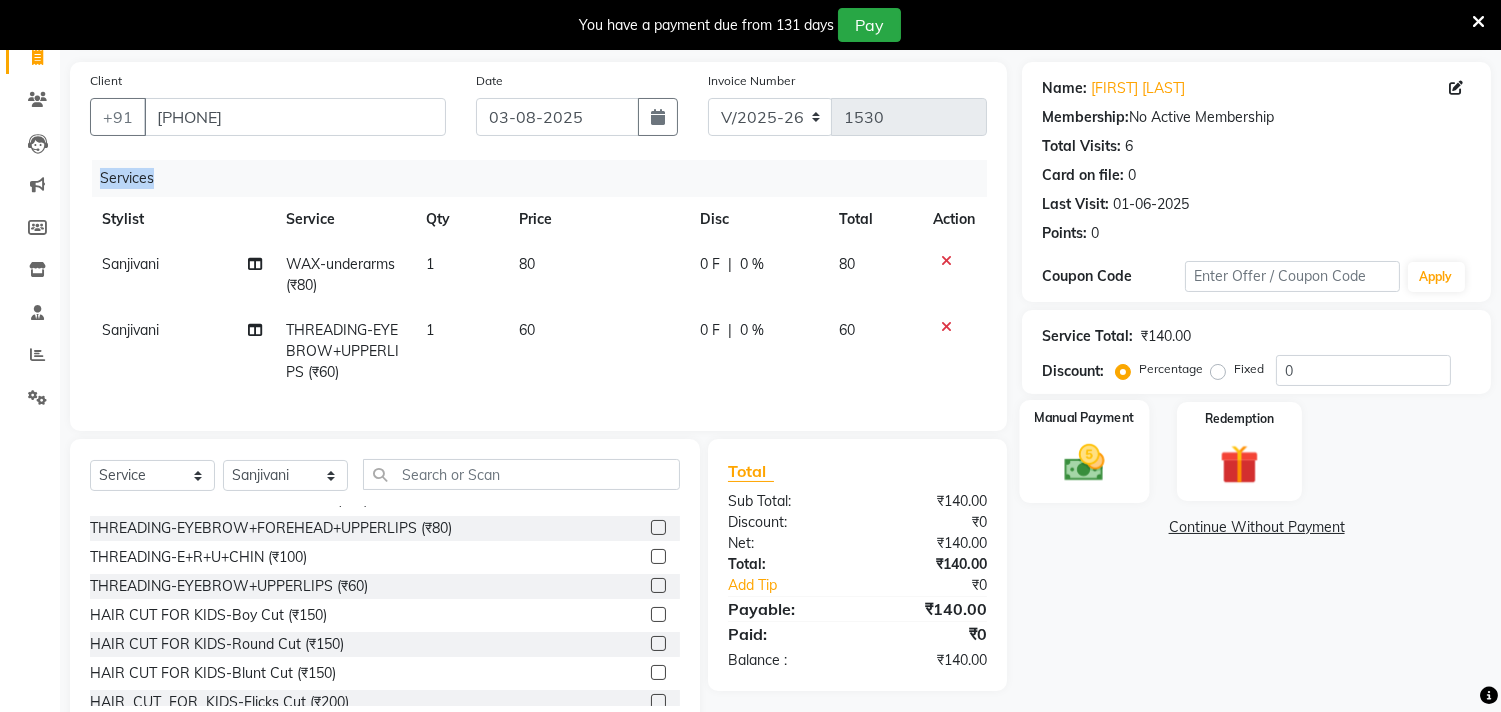 click 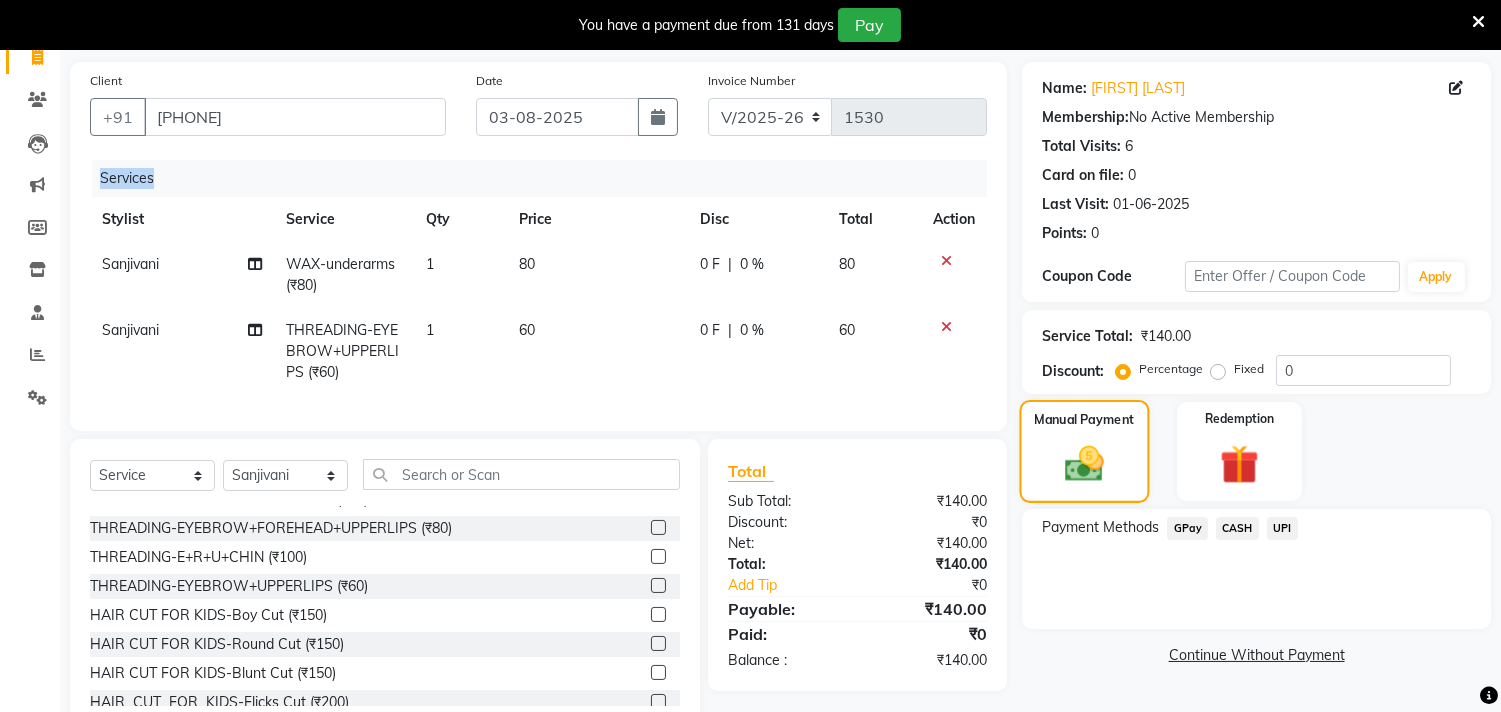 scroll, scrollTop: 206, scrollLeft: 0, axis: vertical 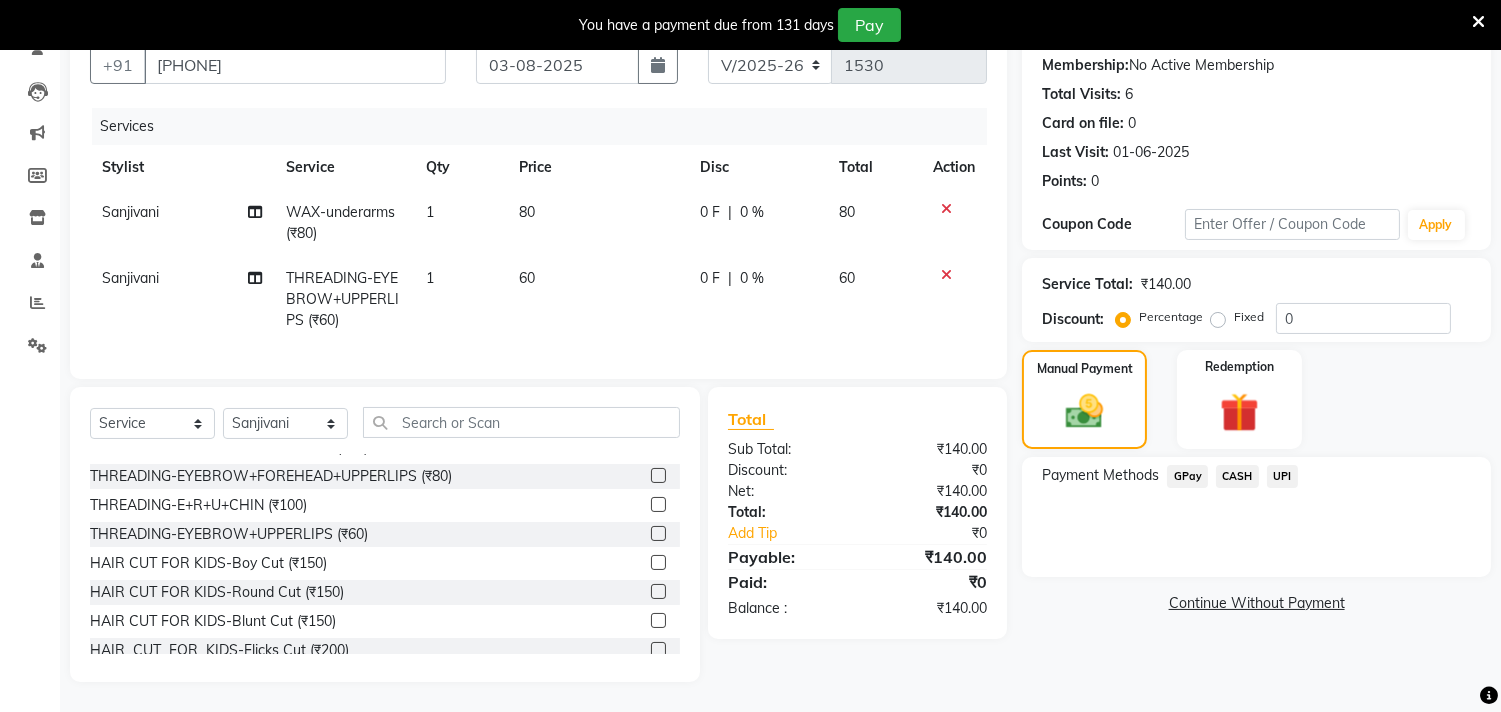 click on "GPay" 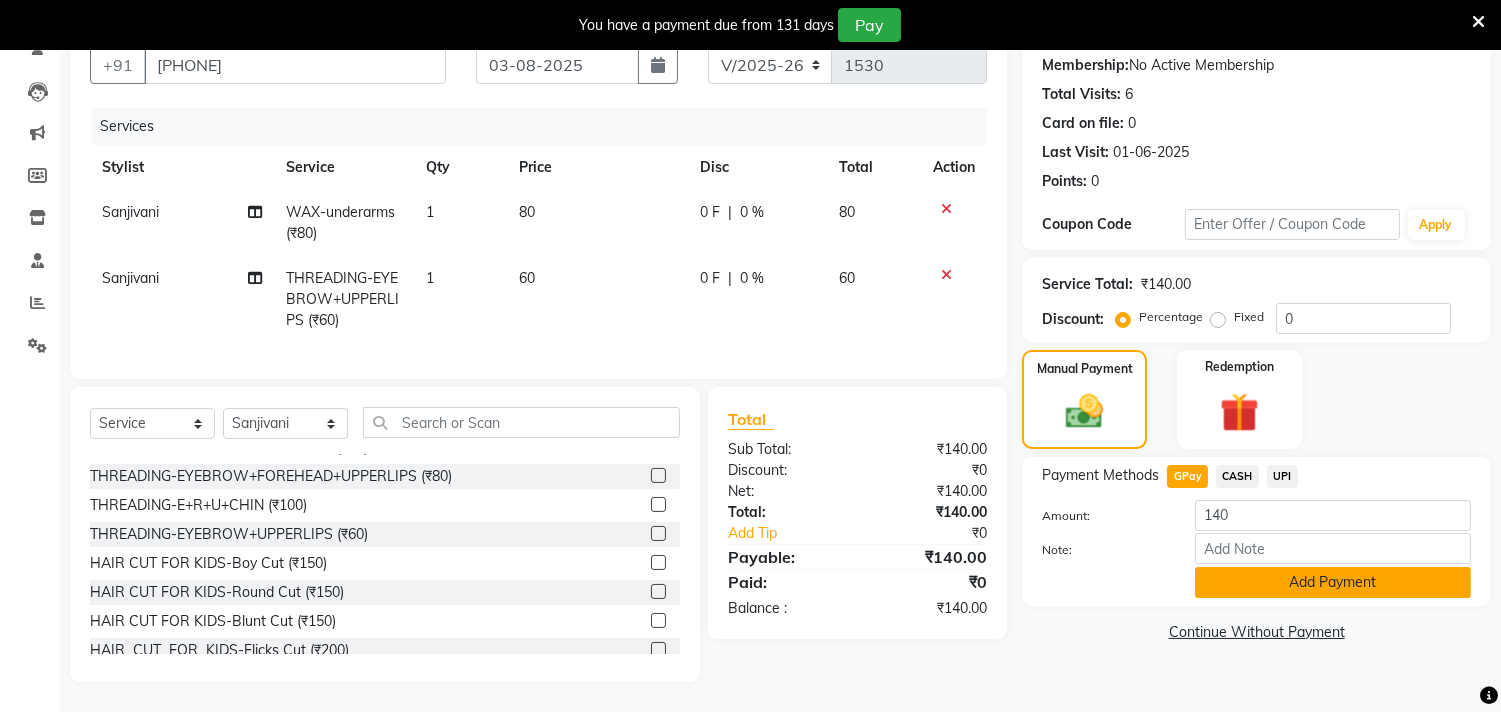click on "Add Payment" 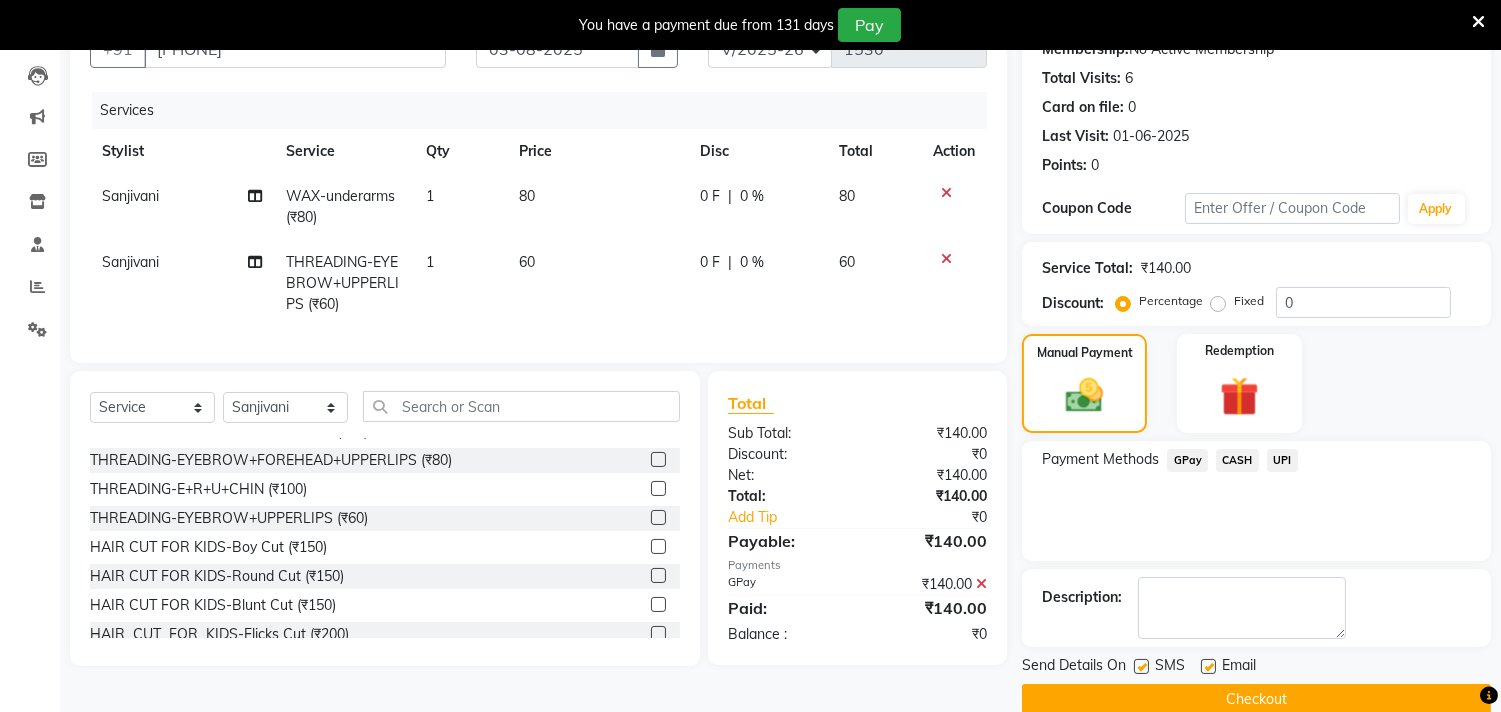 scroll, scrollTop: 237, scrollLeft: 0, axis: vertical 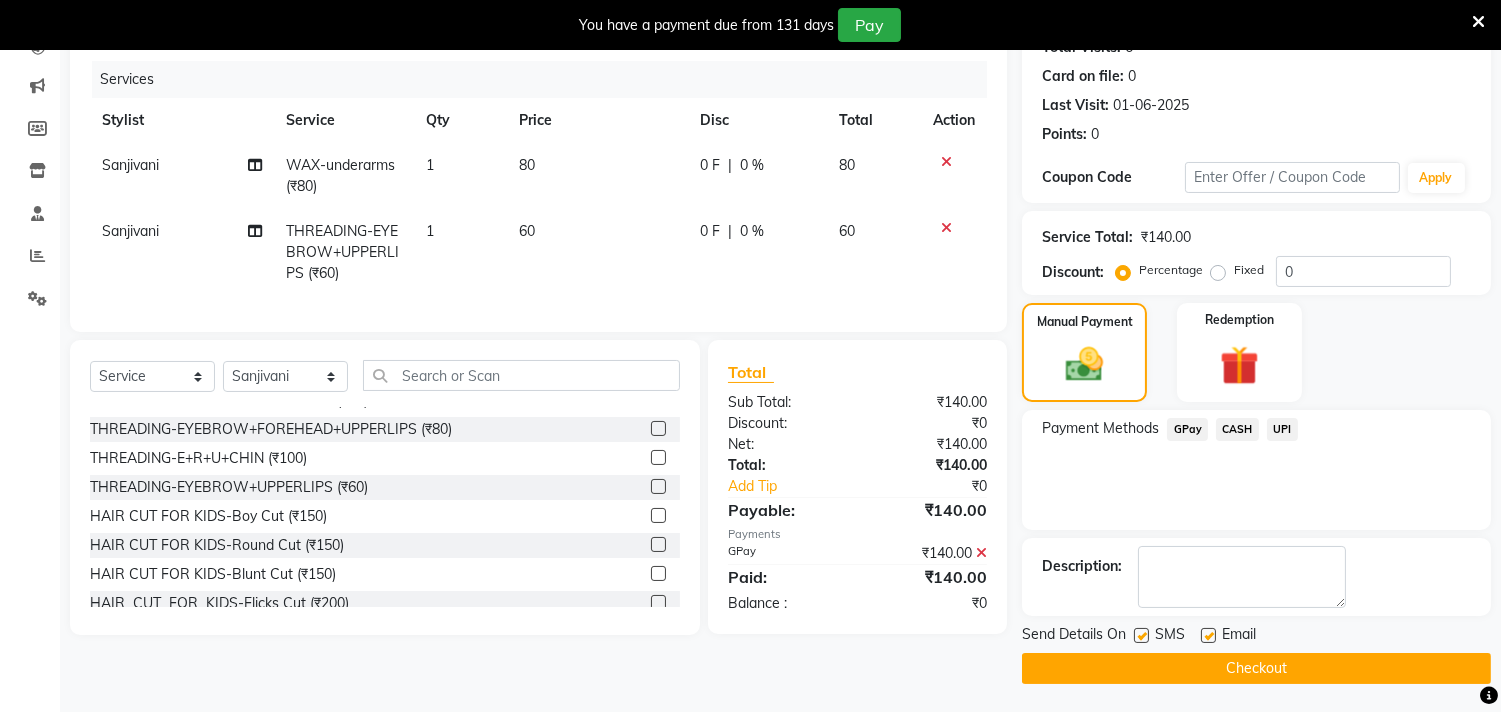 click on "Checkout" 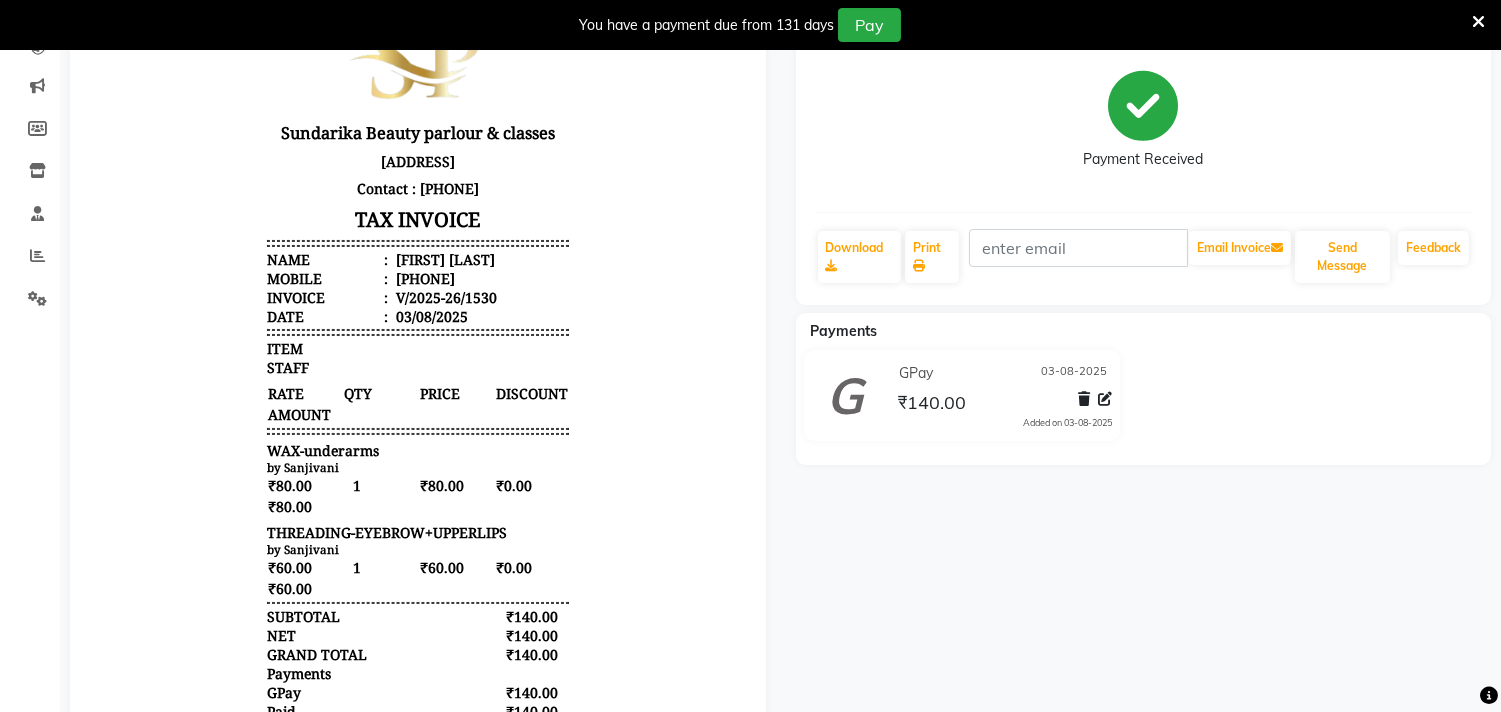 scroll, scrollTop: 0, scrollLeft: 0, axis: both 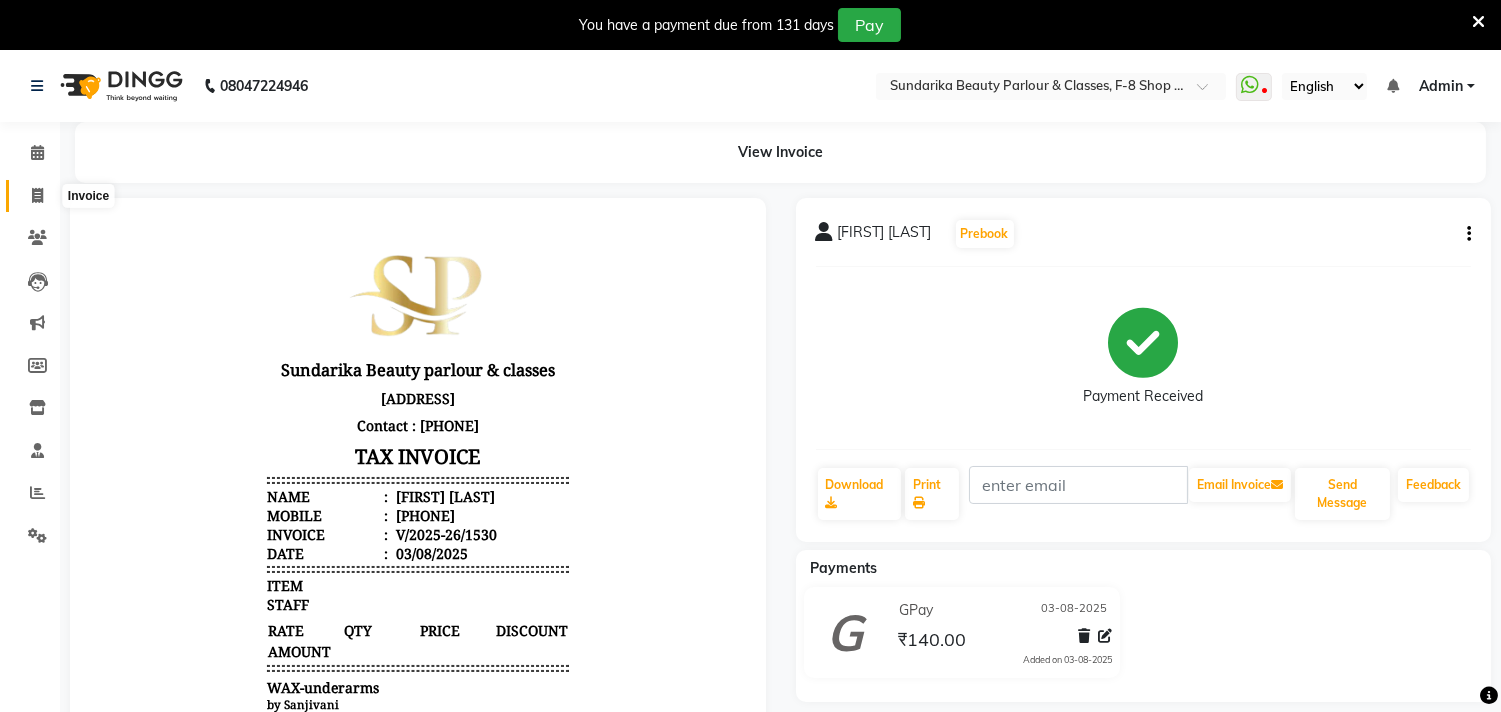 click 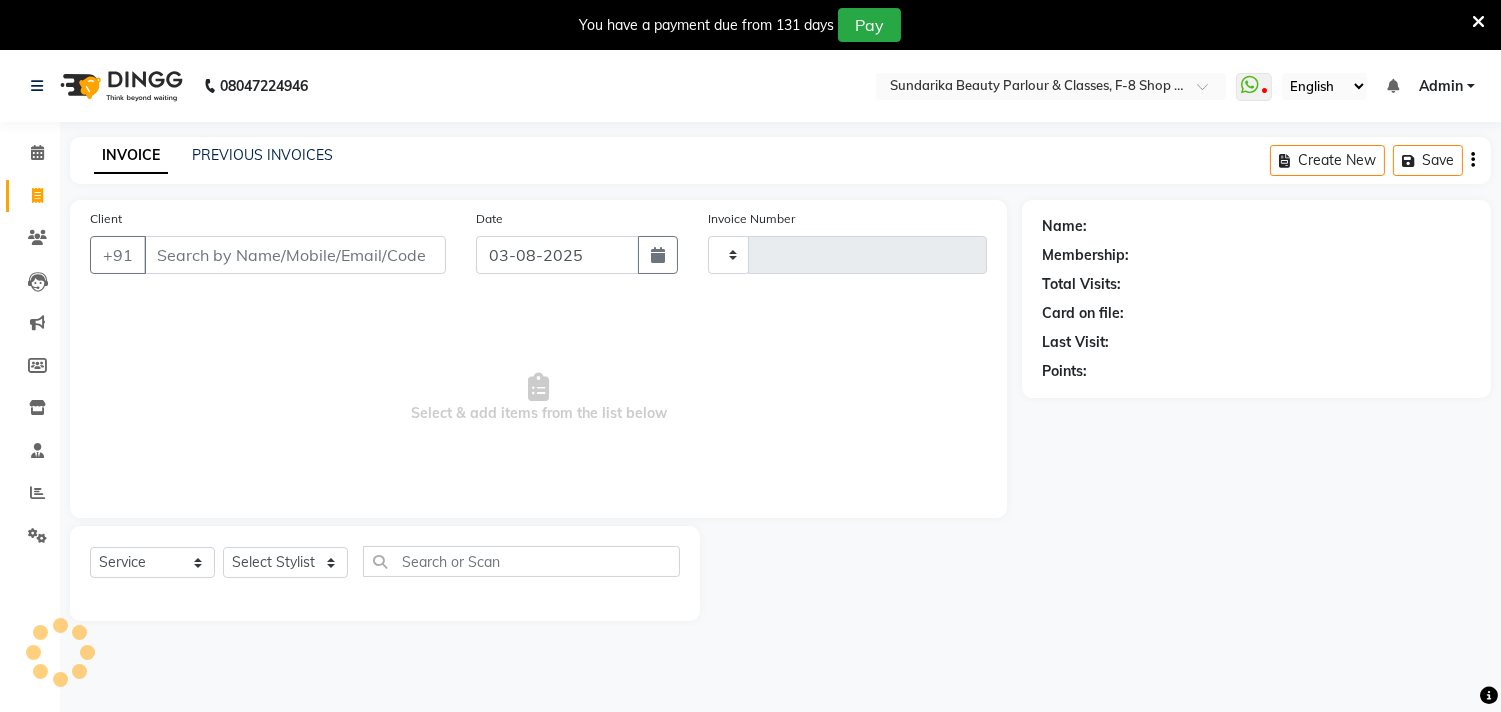 type on "1531" 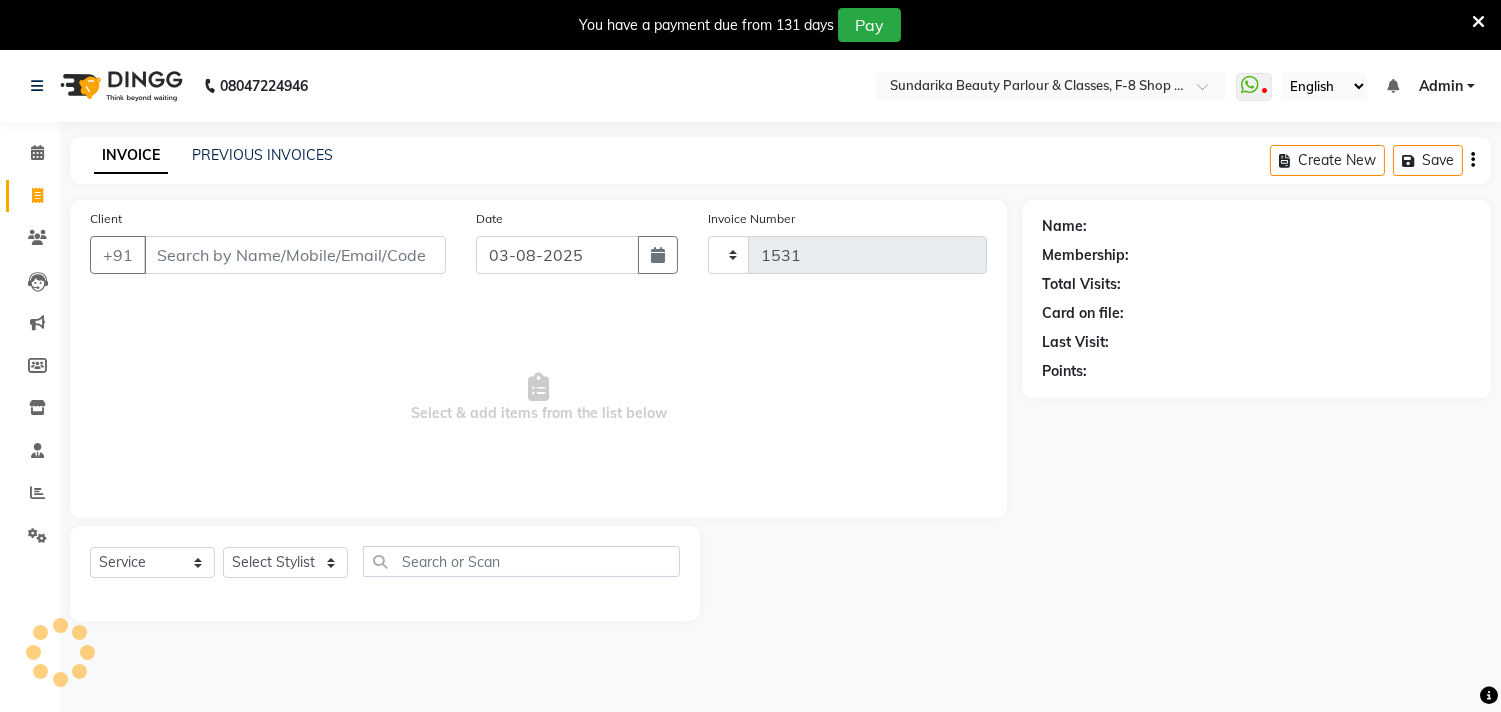 scroll, scrollTop: 50, scrollLeft: 0, axis: vertical 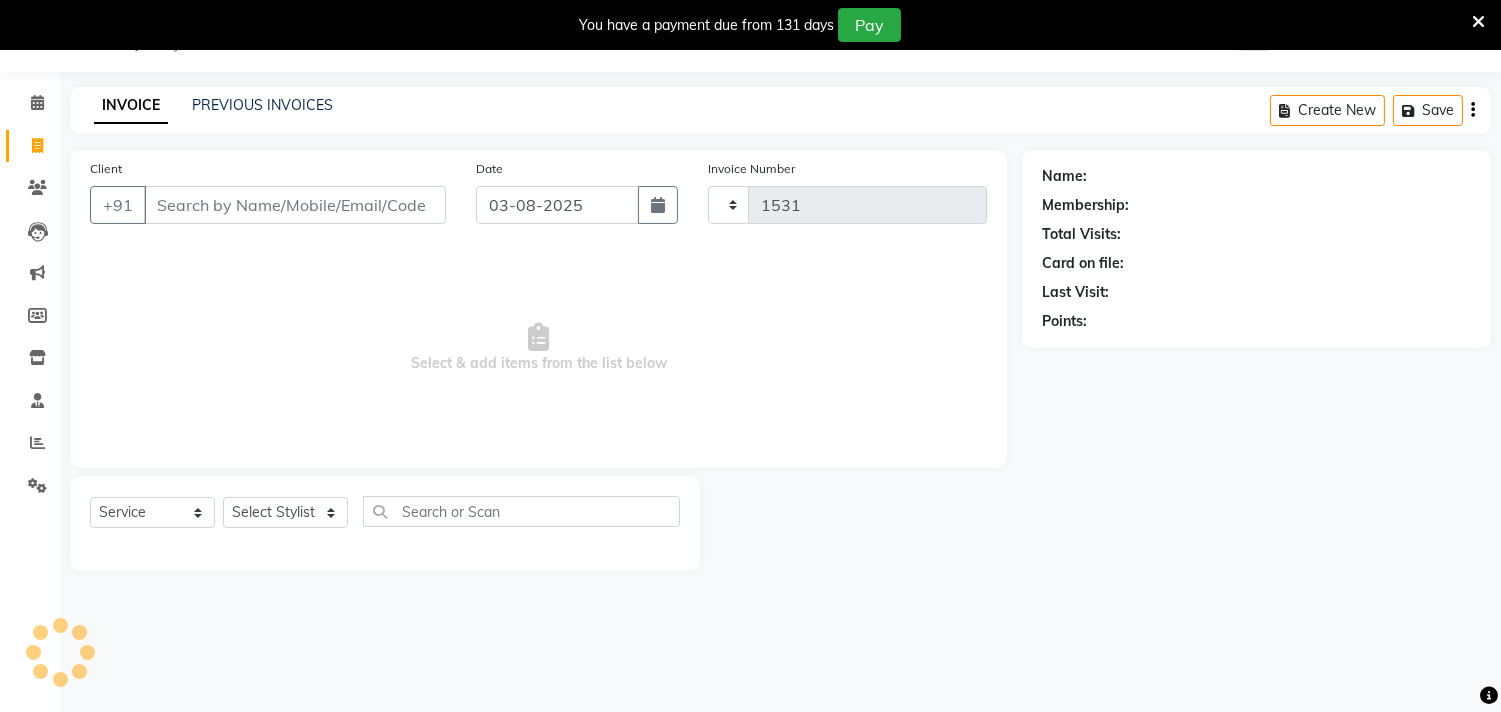 select on "5341" 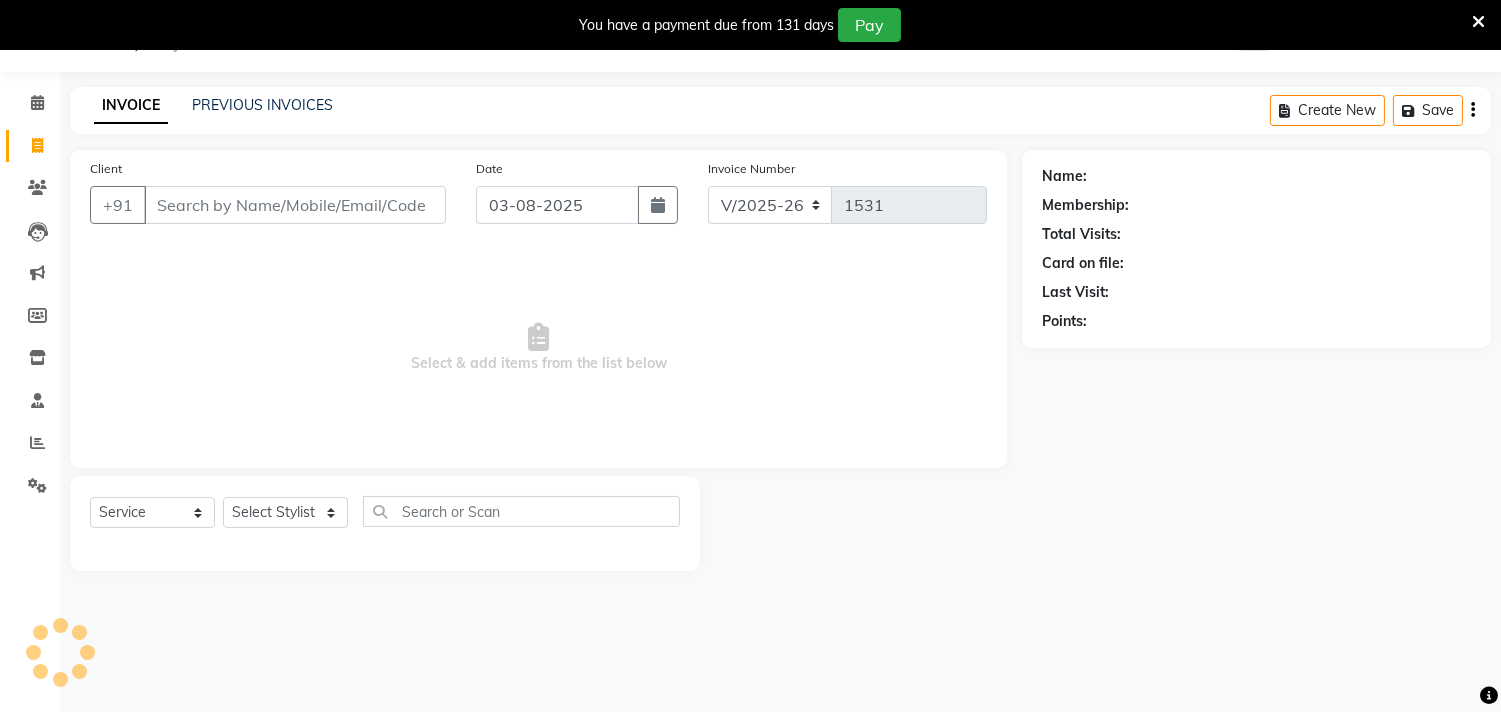 click on "INVOICE PREVIOUS INVOICES Create New   Save" 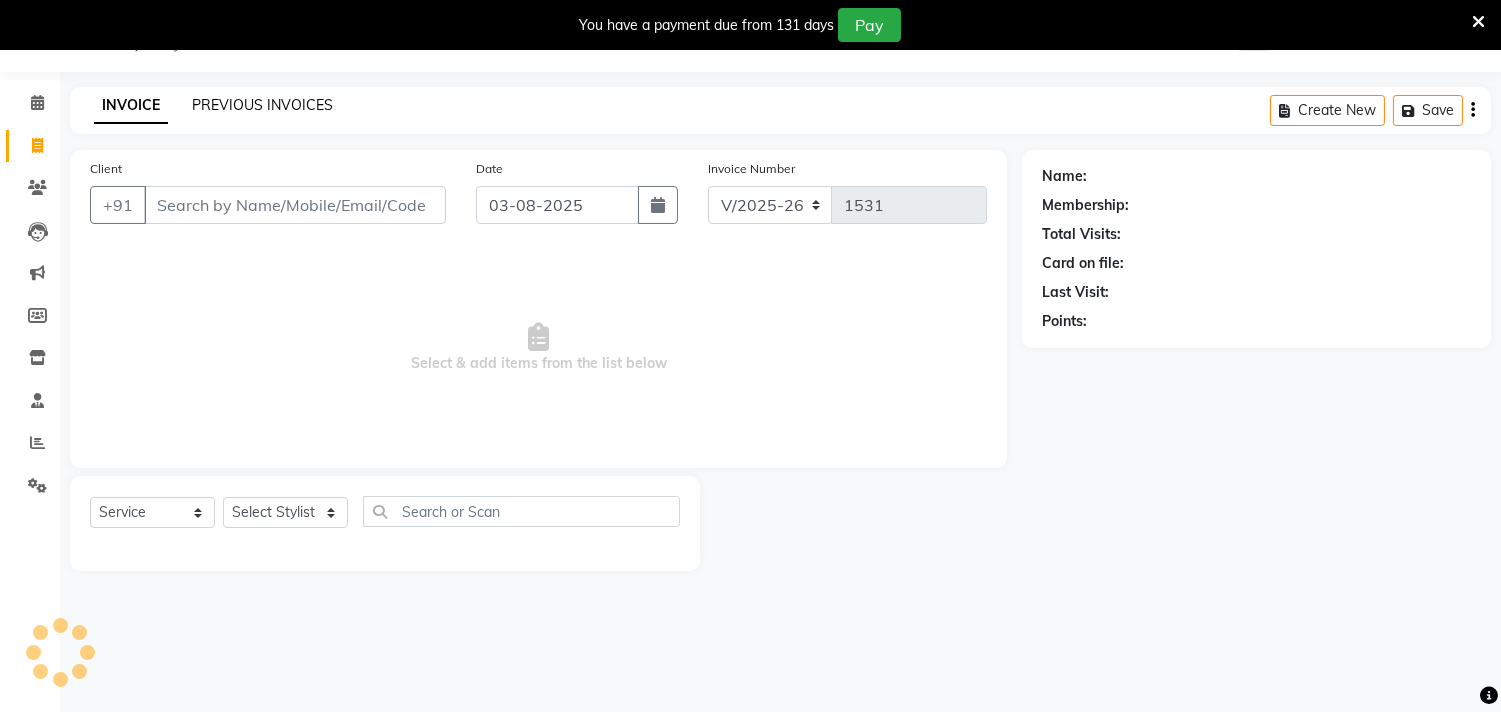 click on "PREVIOUS INVOICES" 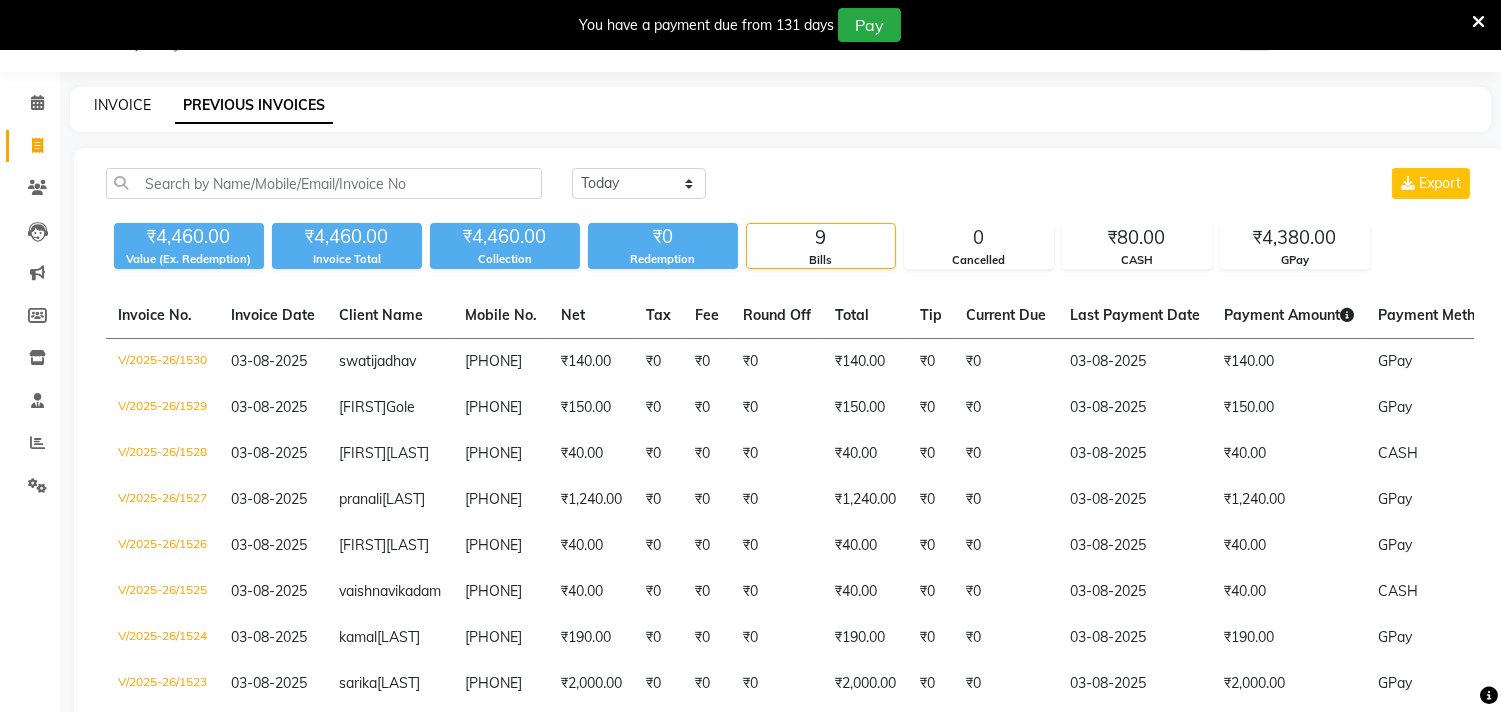 click on "INVOICE" 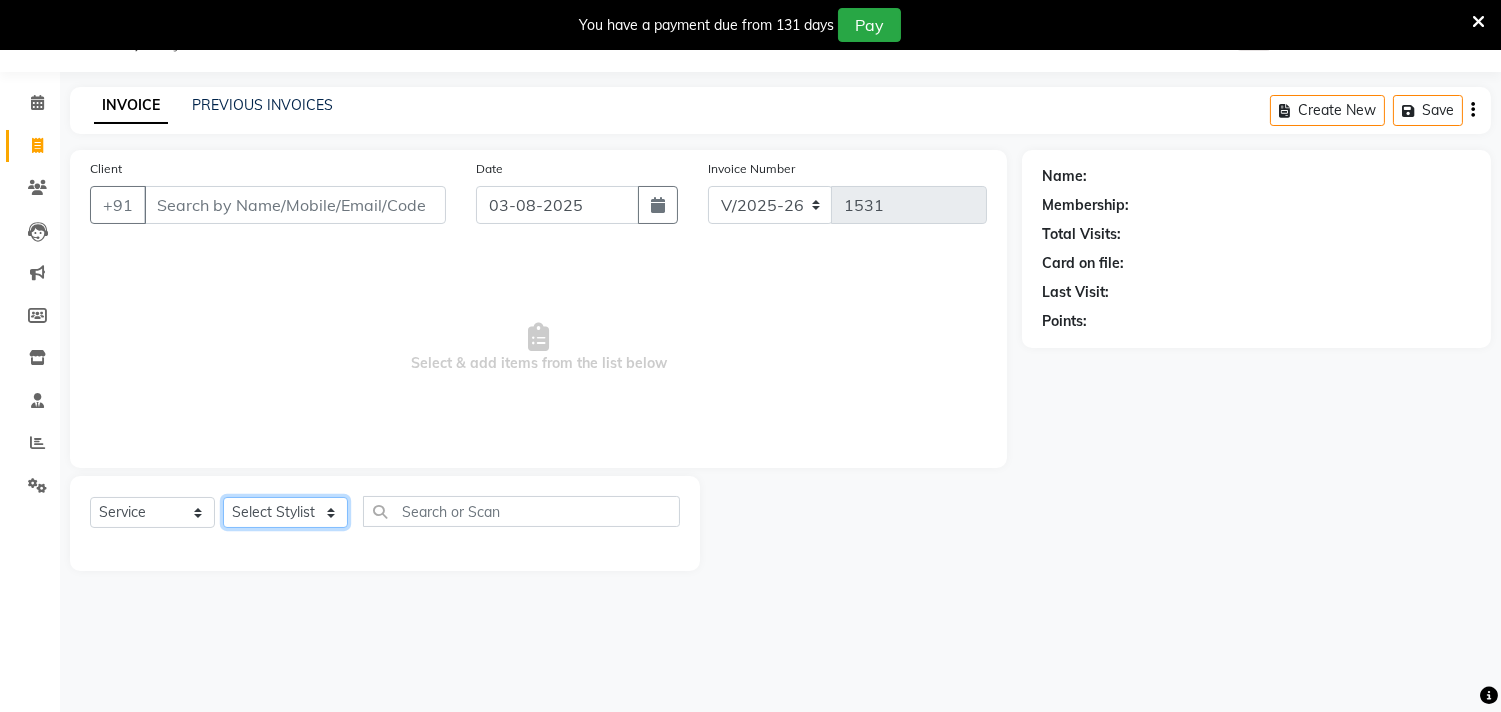 click on "Select Stylist Gita mala Sanjivani Vaishali Mam" 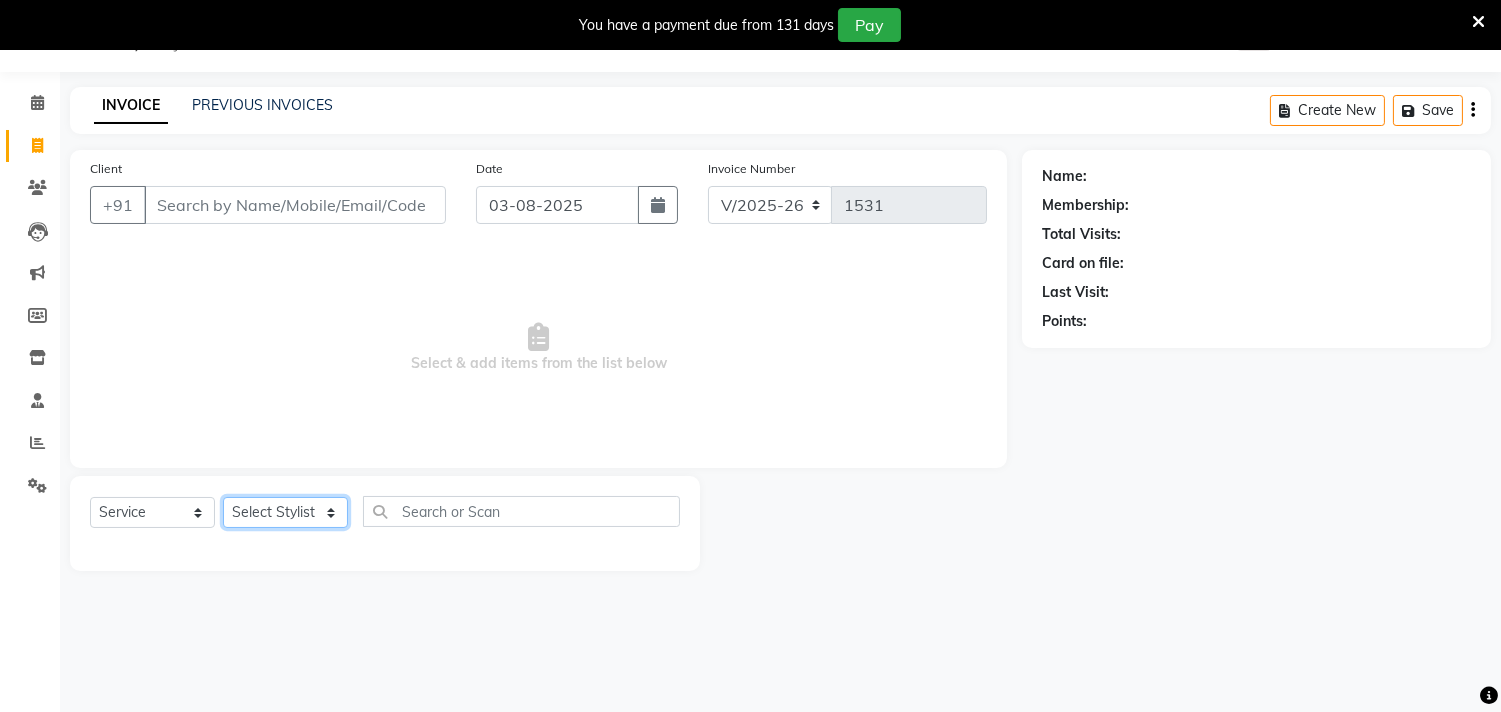 select on "35109" 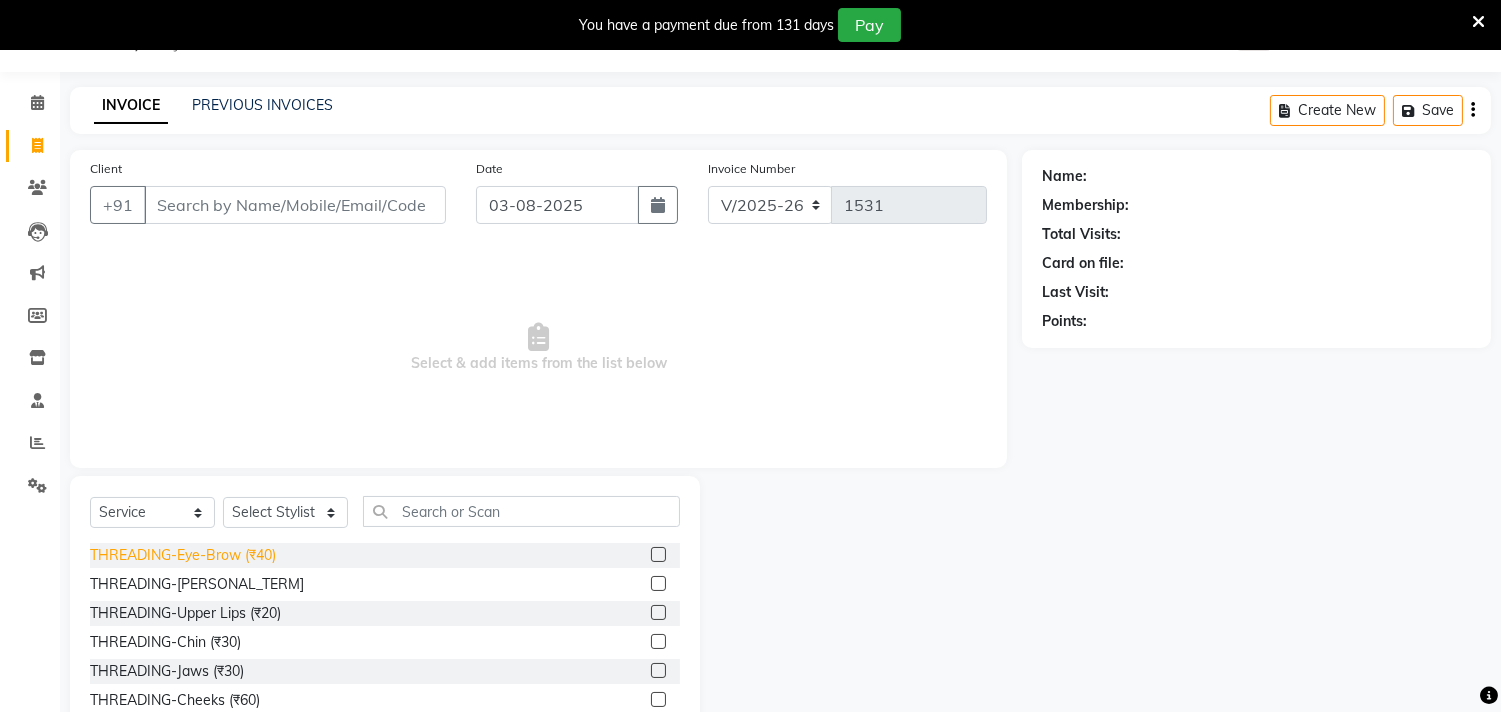 click on "THREADING-Eye-Brow (₹40)" 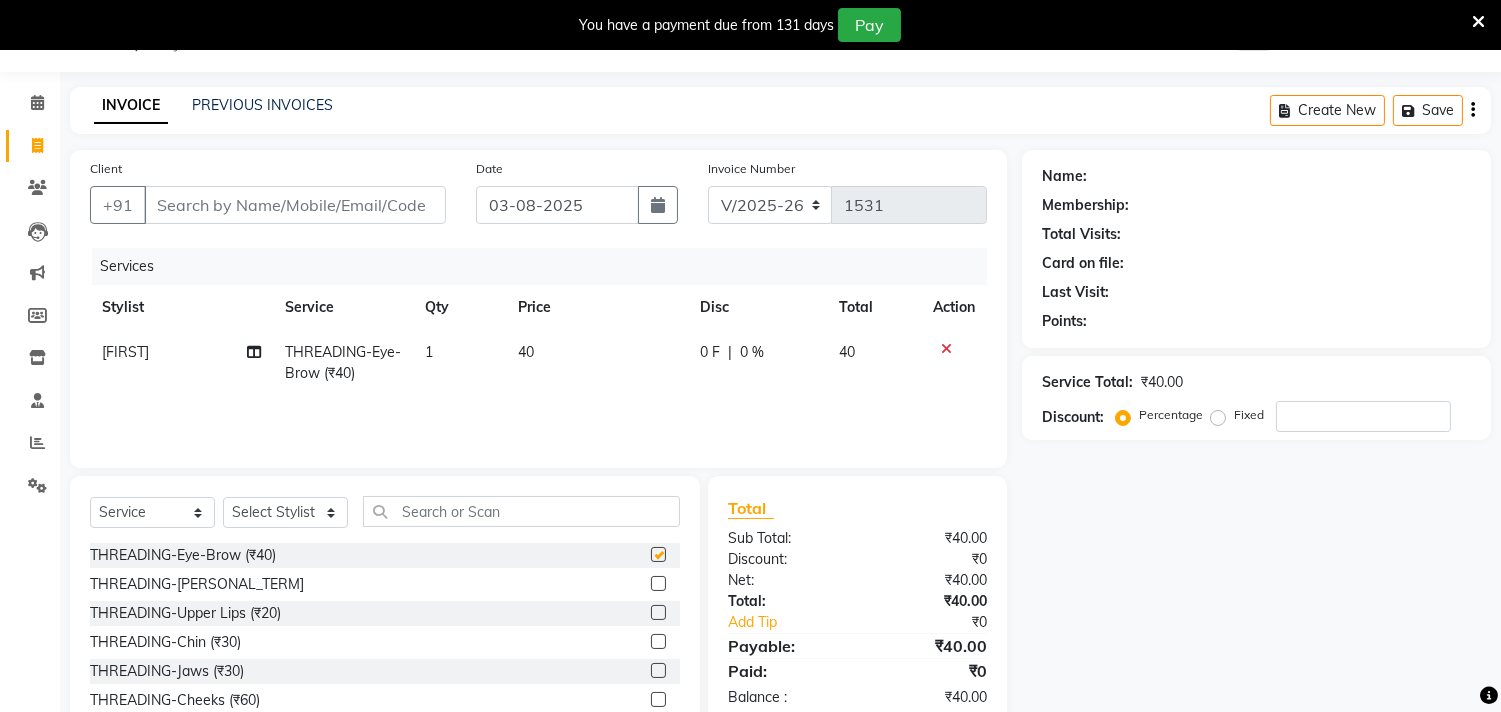 checkbox on "false" 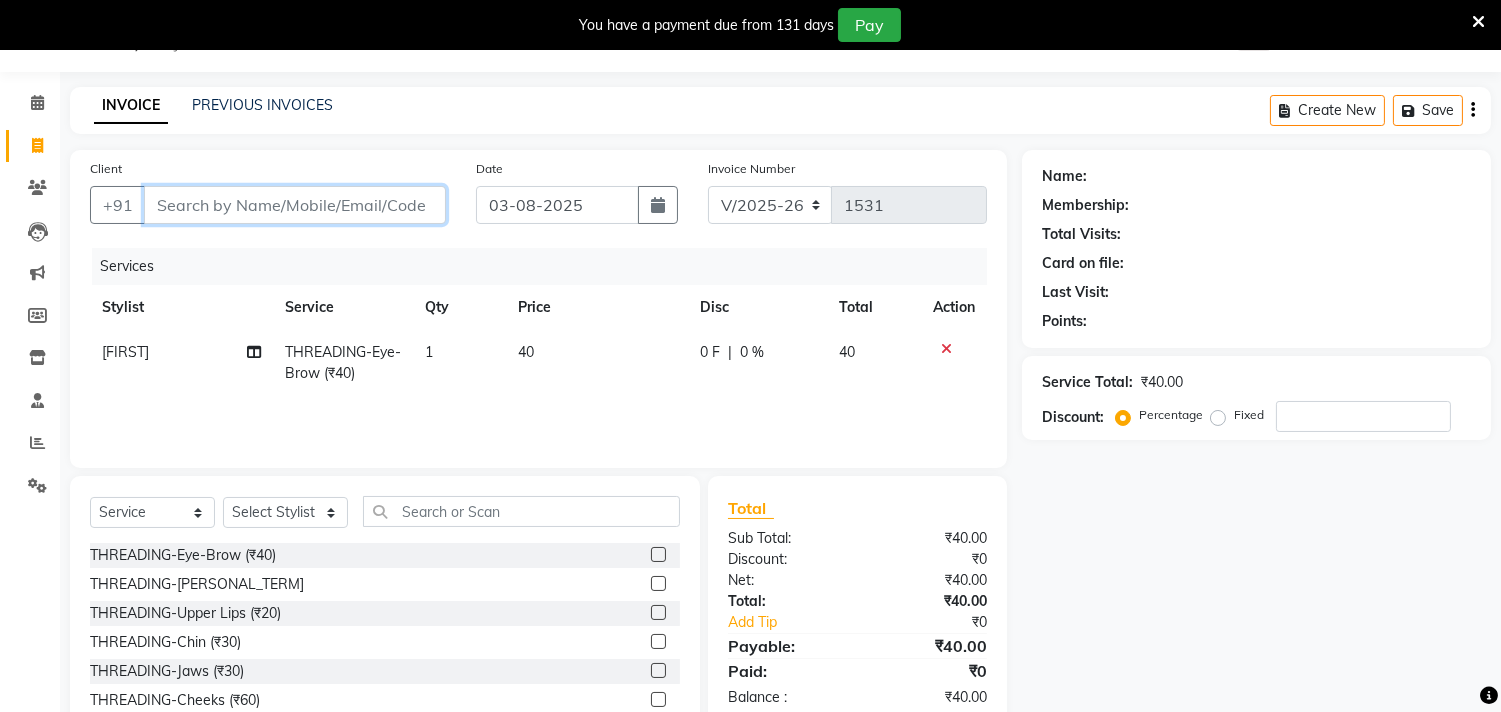 click on "Client" at bounding box center [295, 205] 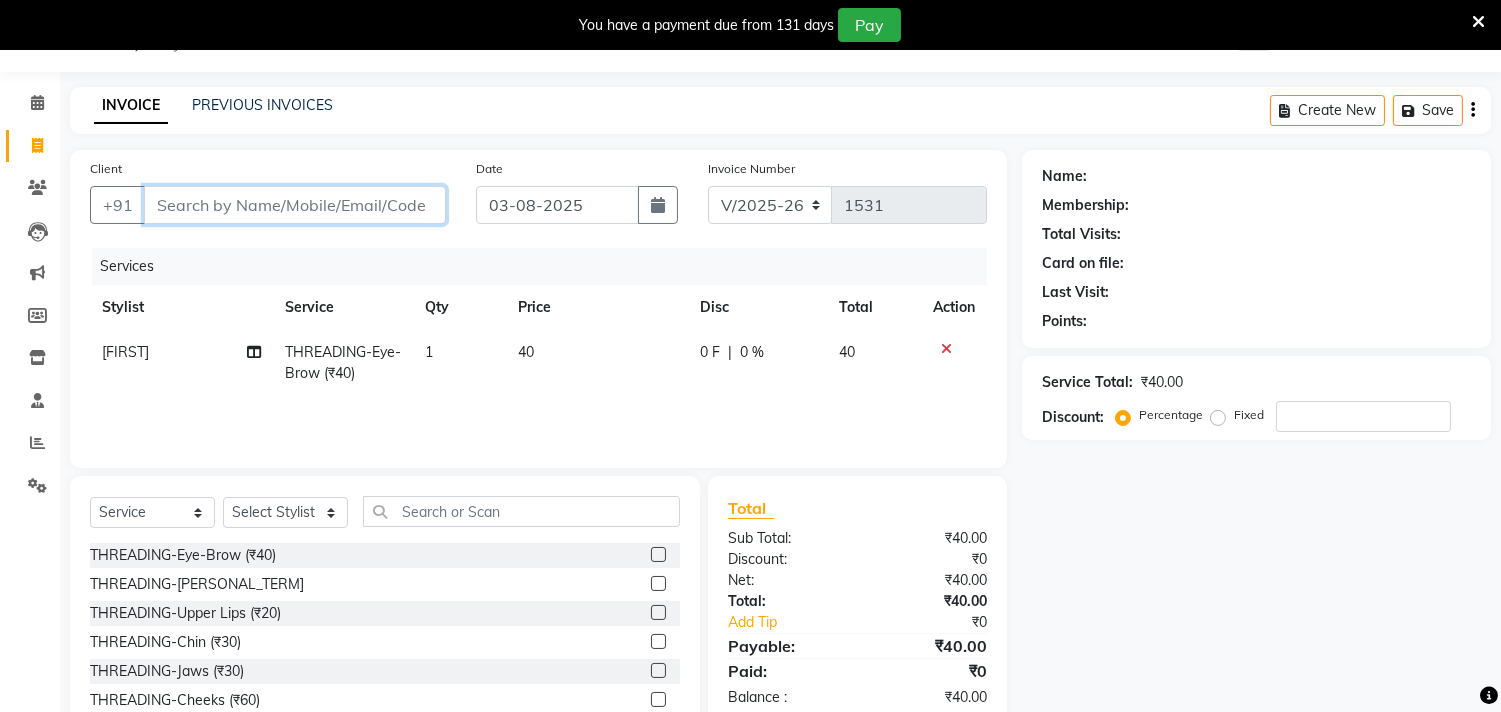 click on "Client" at bounding box center (295, 205) 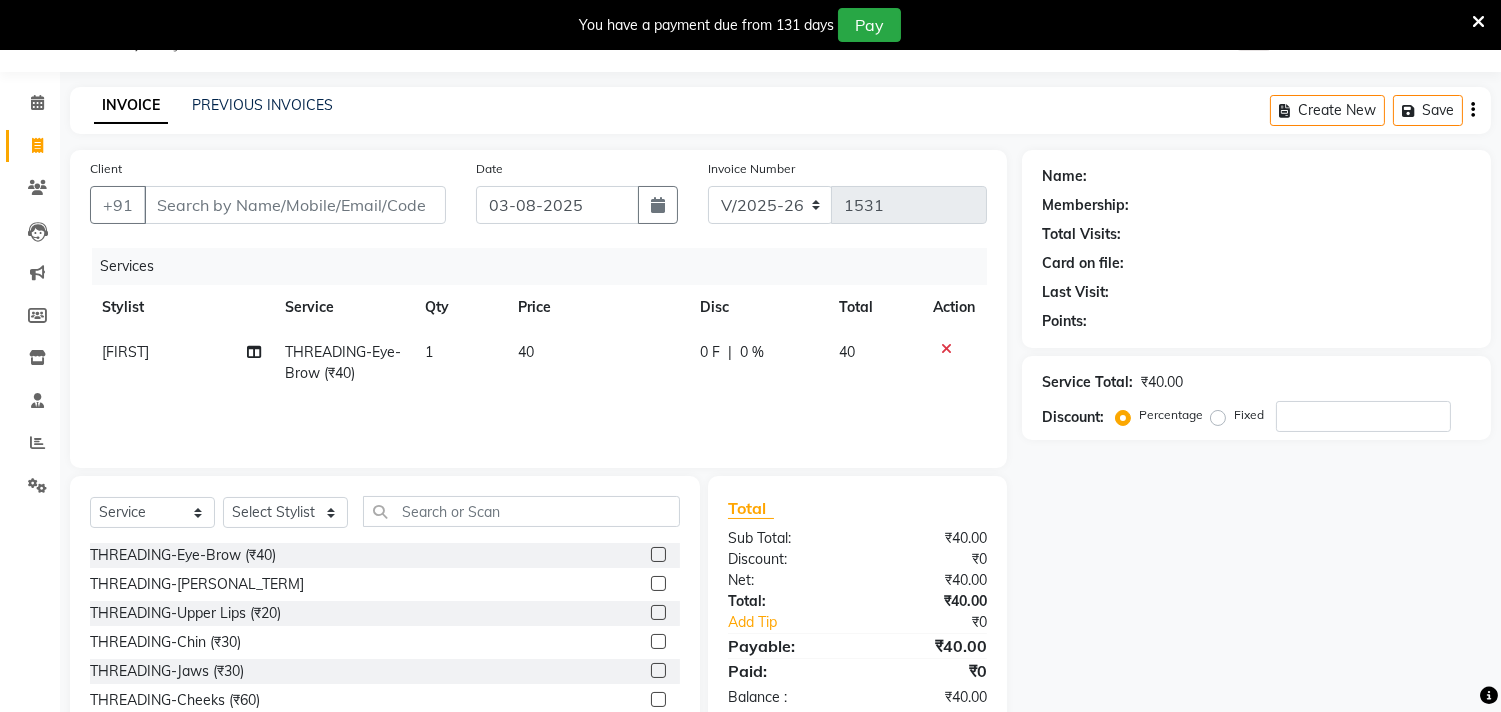 click on "Name: Membership: Total Visits: Card on file: Last Visit:  Points:  Service Total:  ₹40.00  Discount:  Percentage   Fixed" 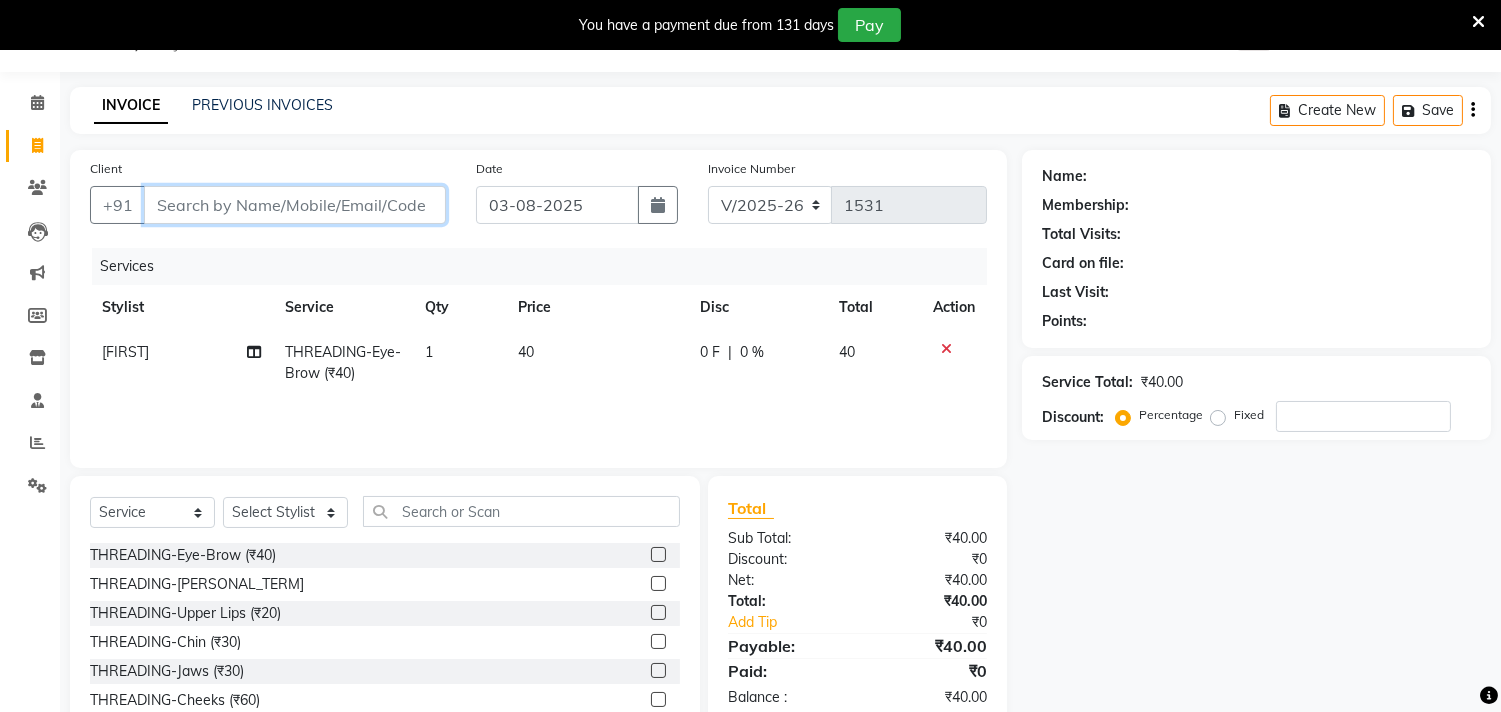 click on "Client" at bounding box center [295, 205] 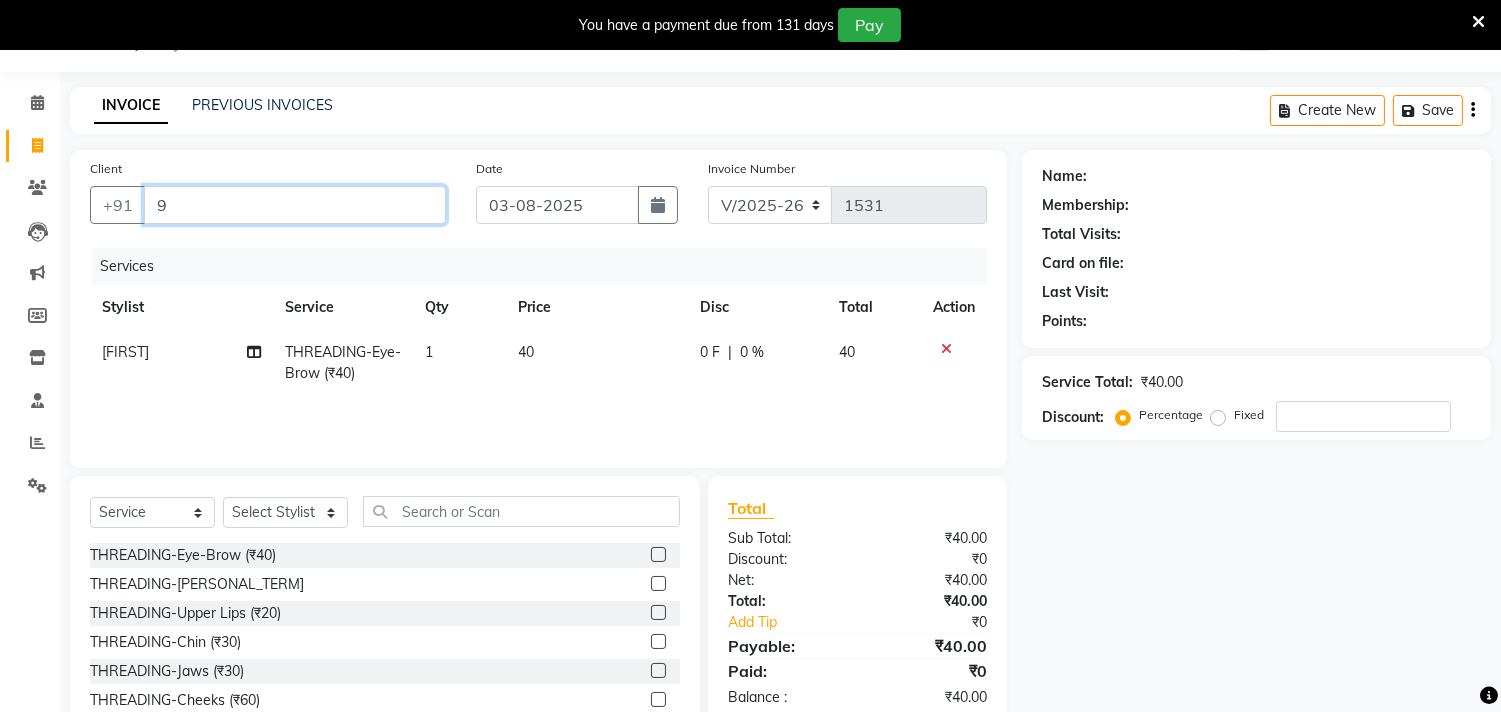 type on "0" 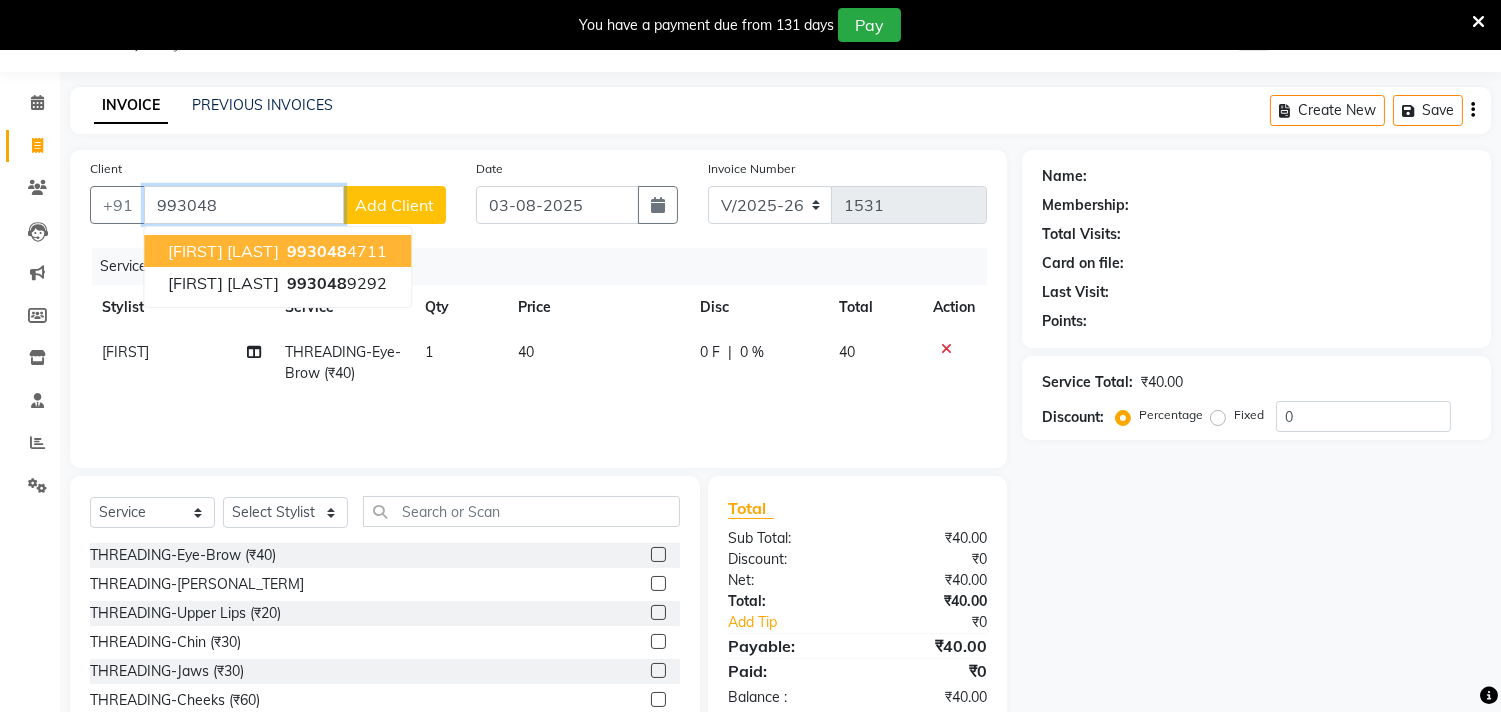 click on "Archana Padval" at bounding box center (223, 251) 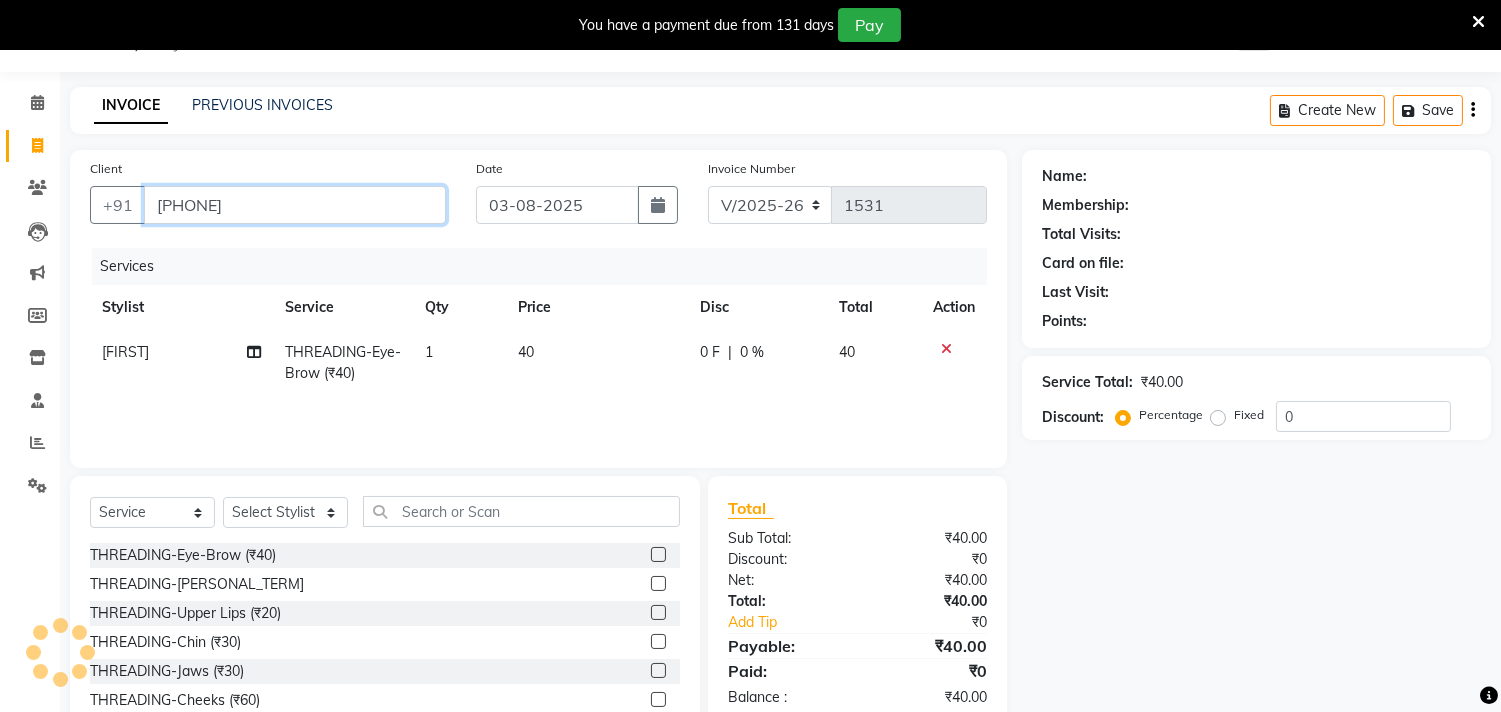 type on "9930484711" 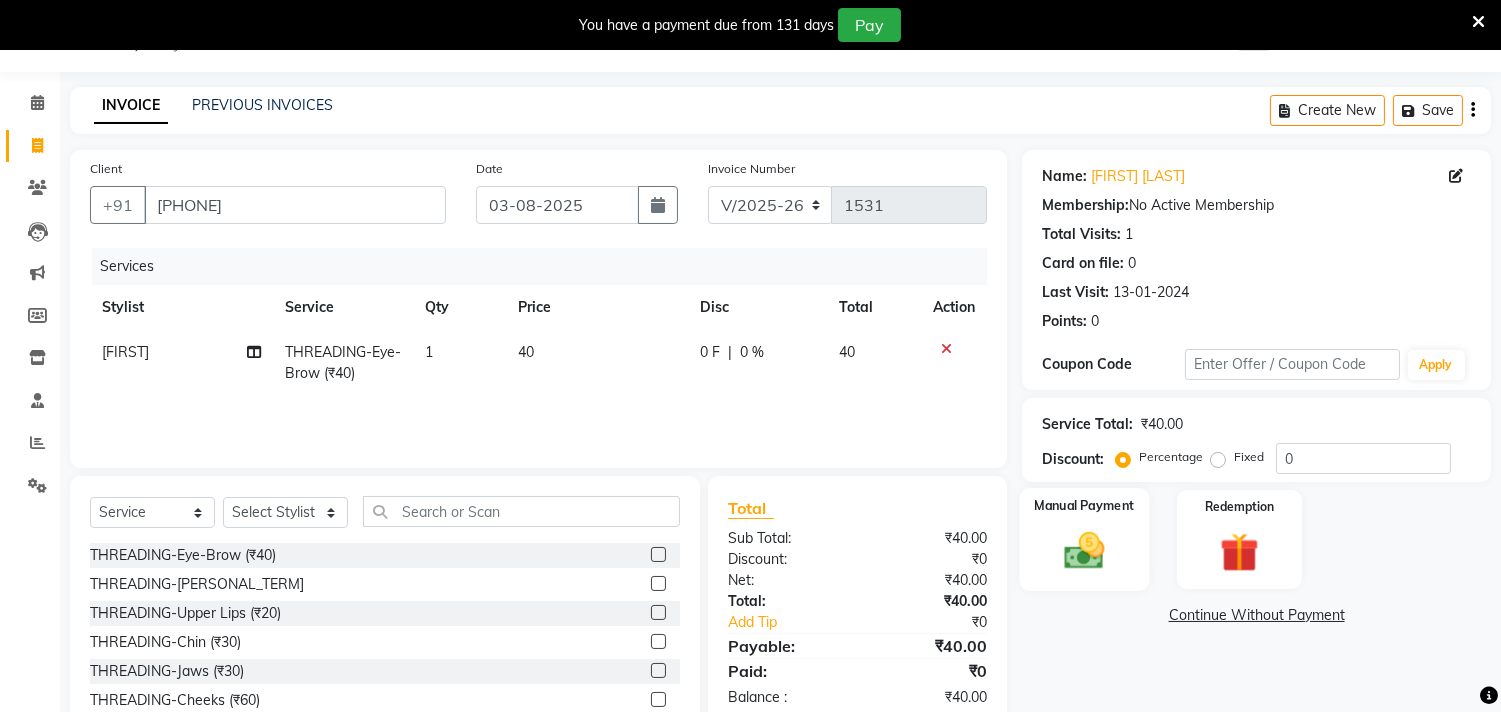 click 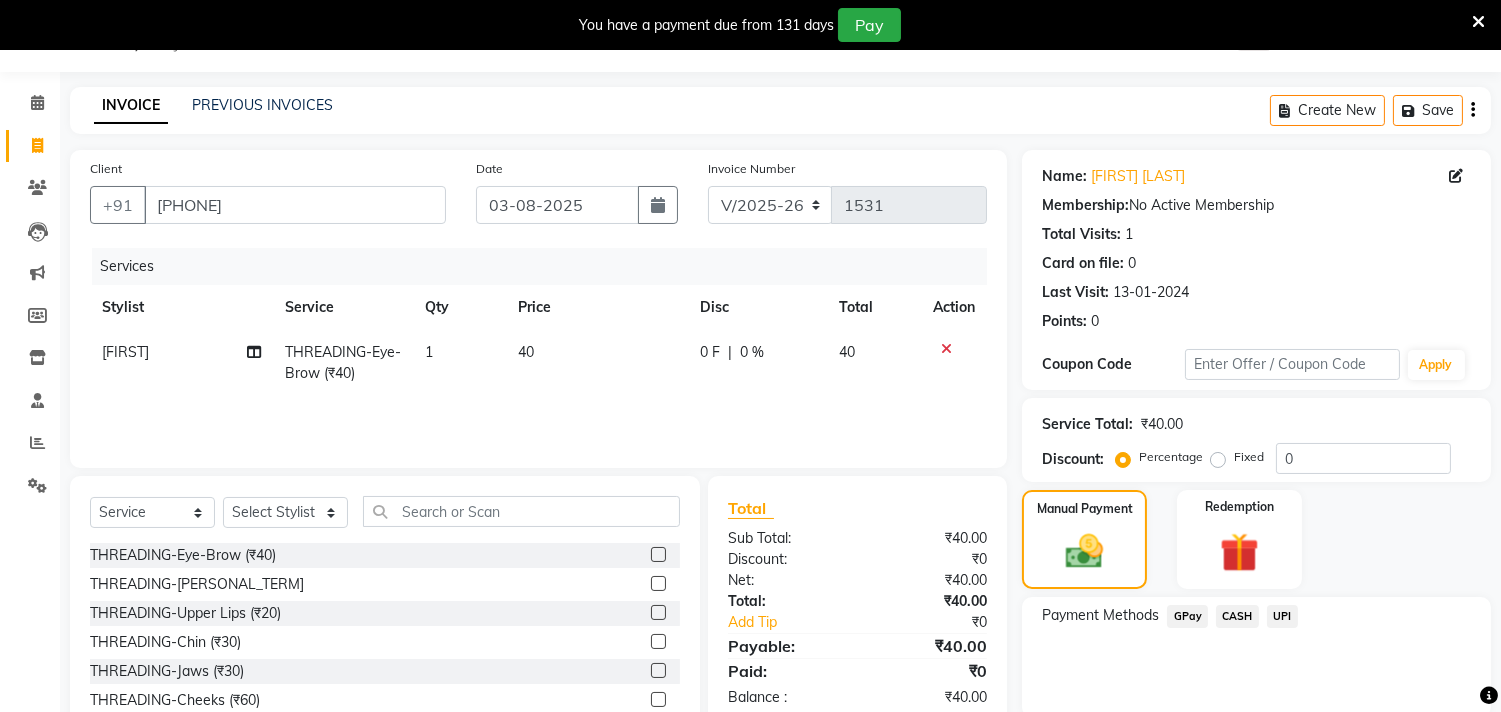 click on "GPay" 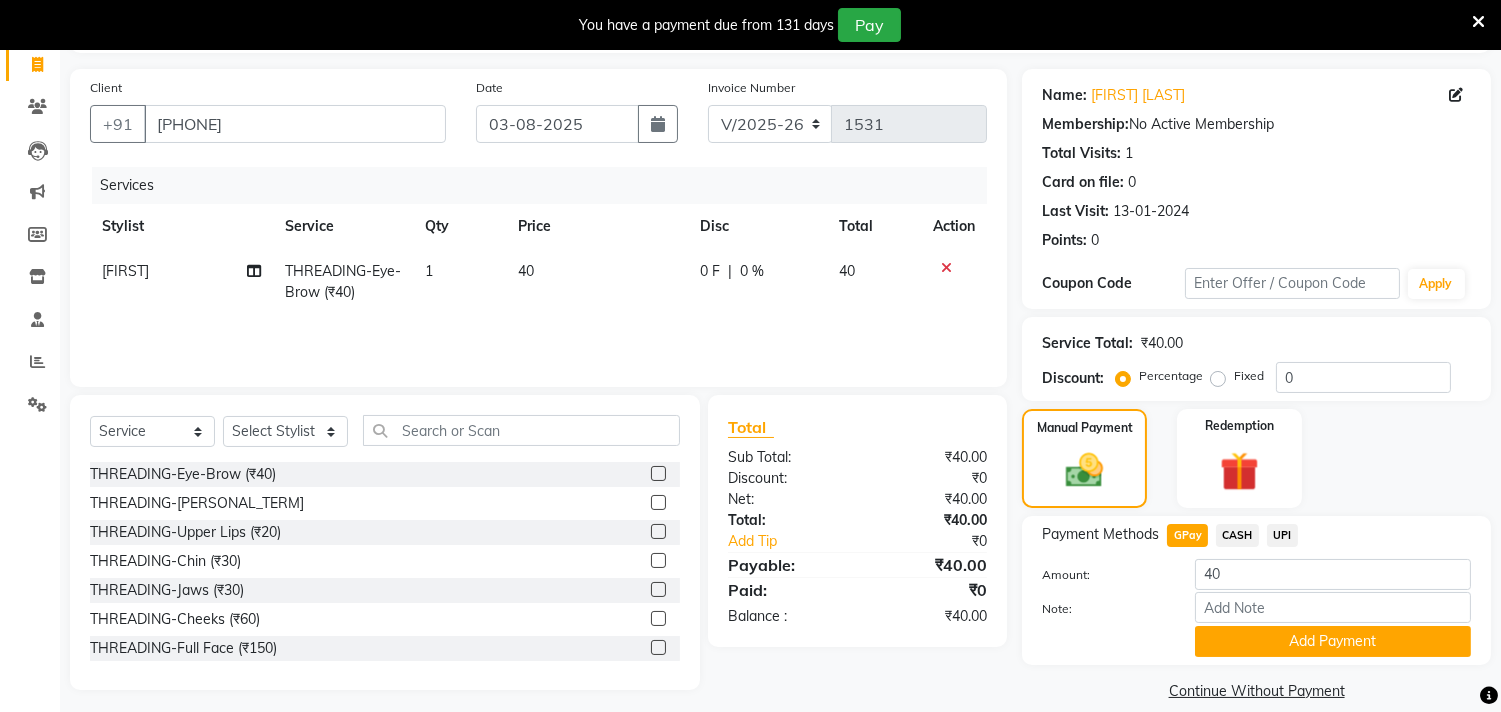 scroll, scrollTop: 154, scrollLeft: 0, axis: vertical 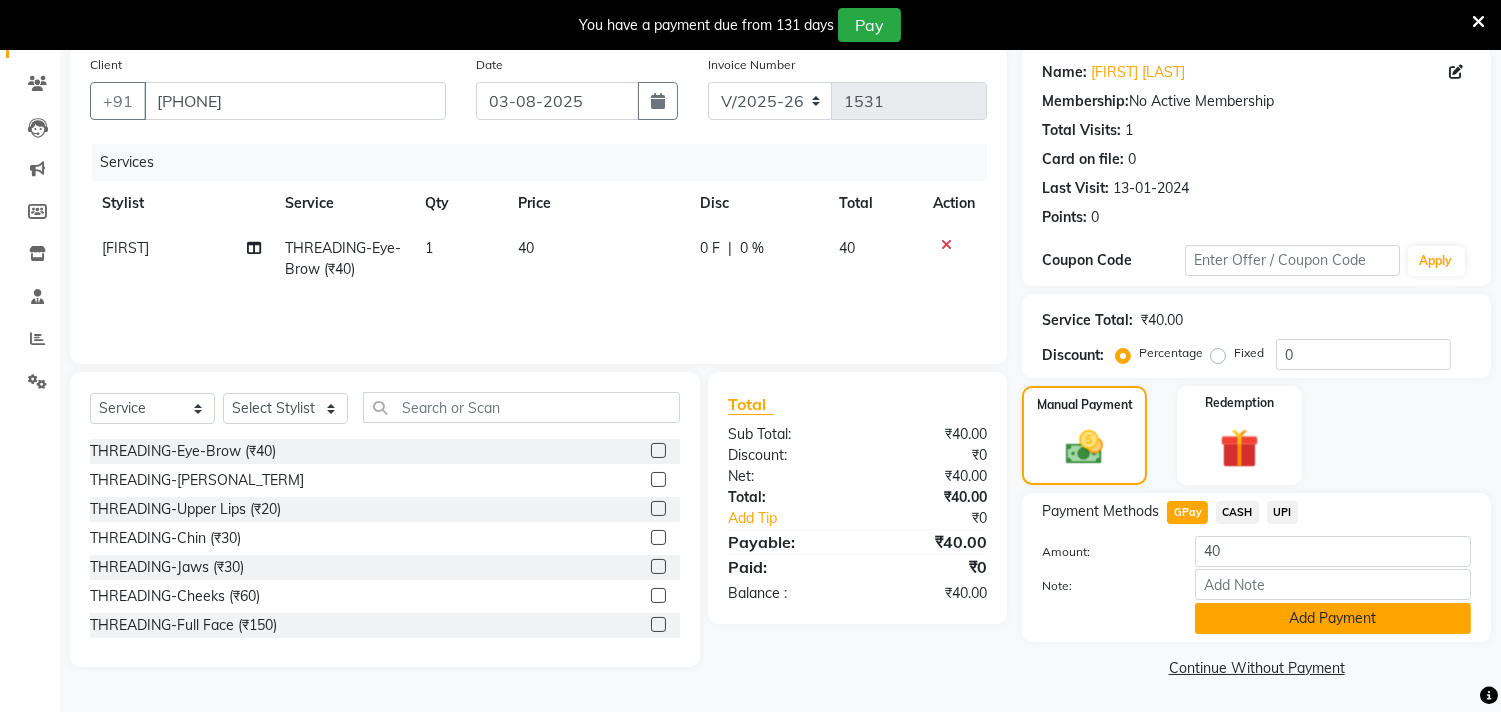 click on "Add Payment" 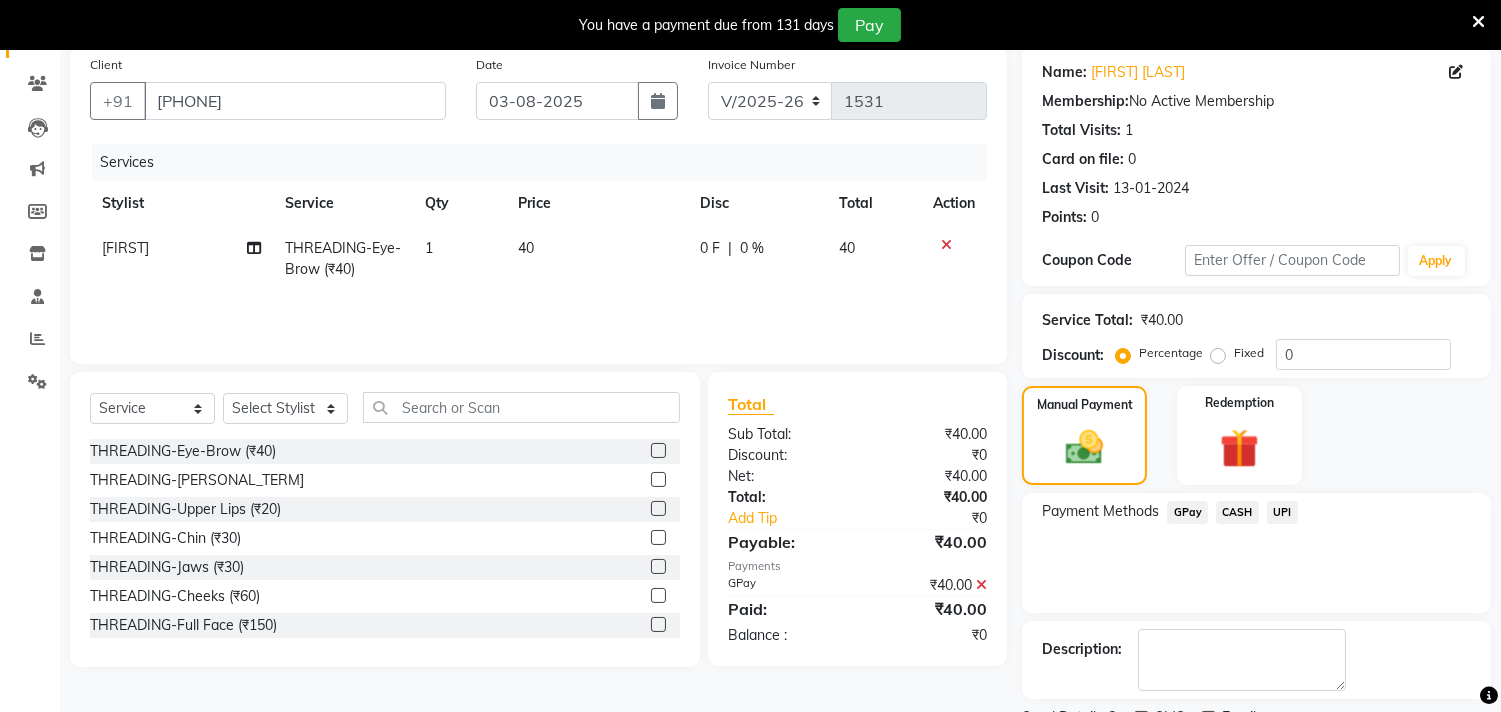 scroll, scrollTop: 237, scrollLeft: 0, axis: vertical 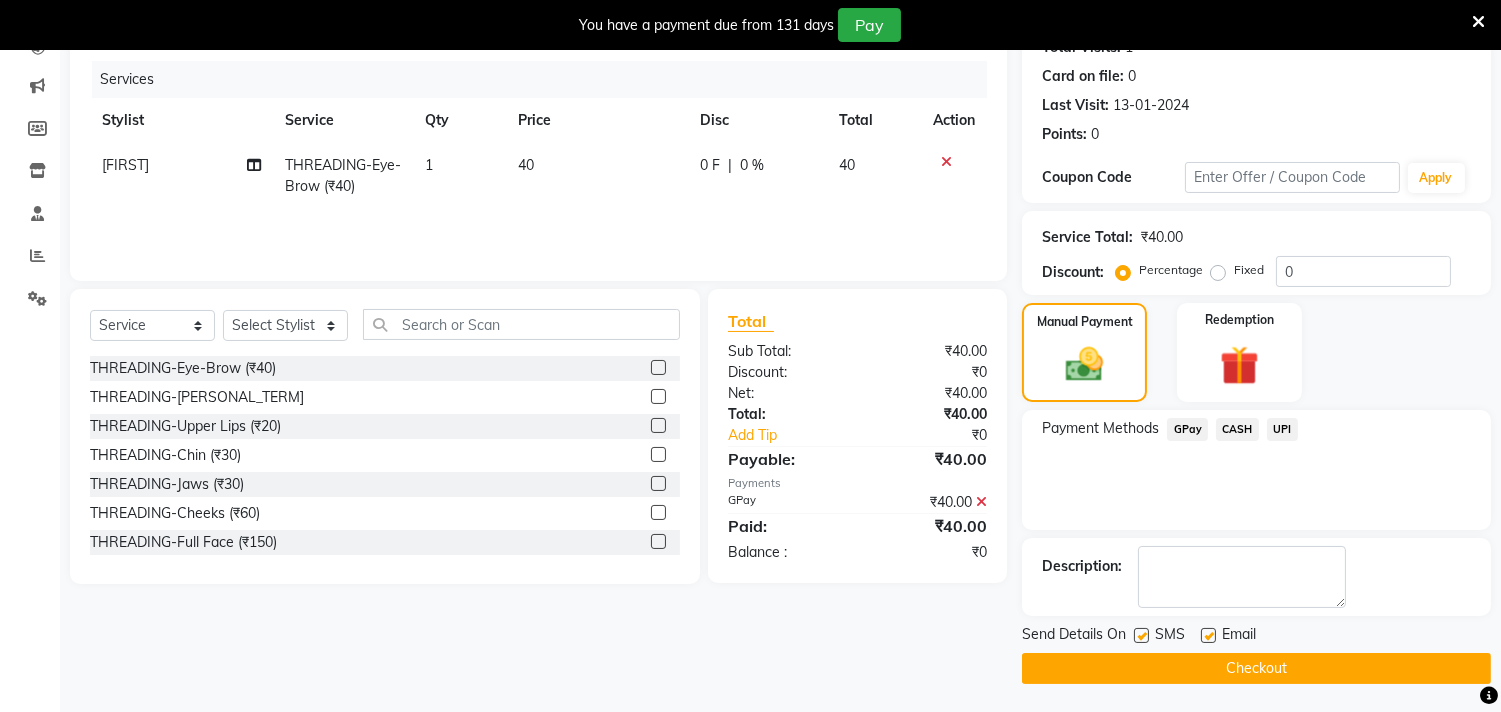 click on "Checkout" 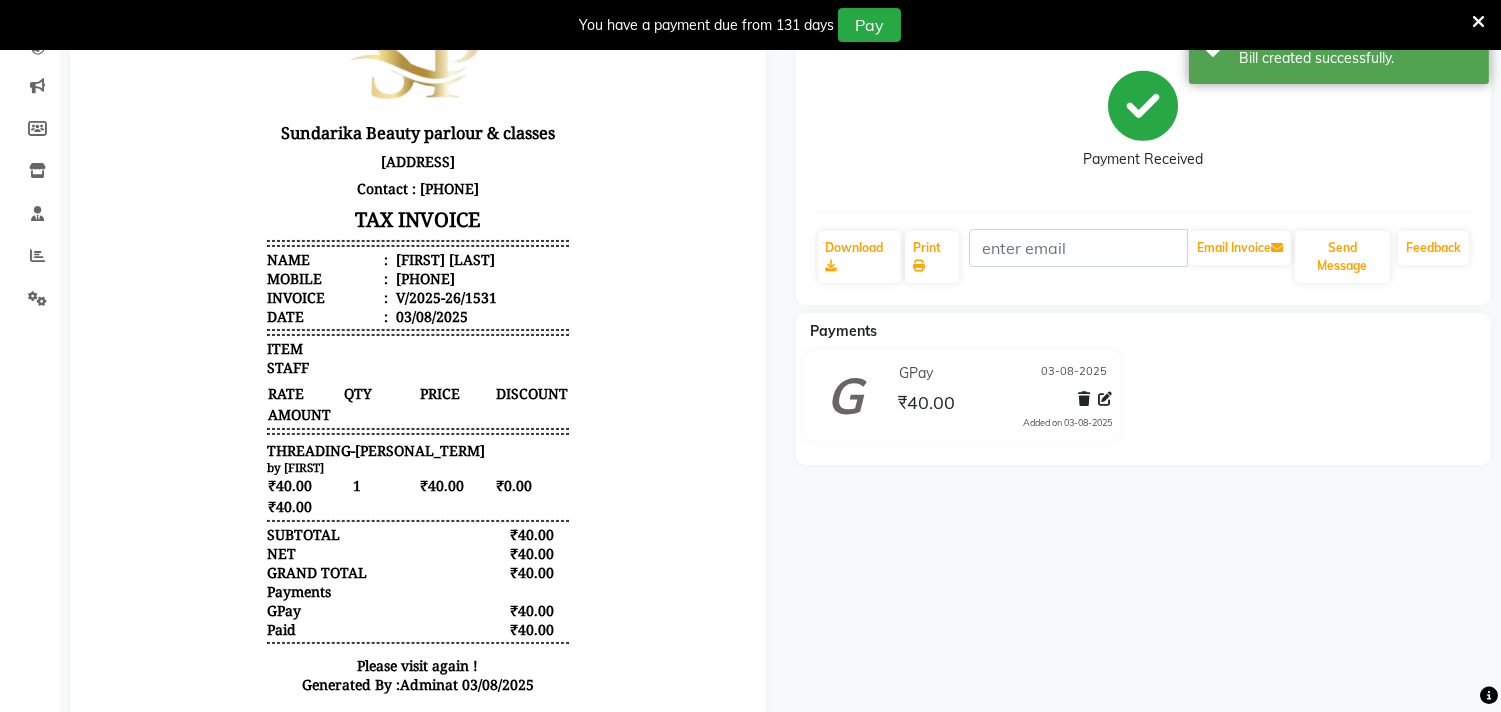 scroll, scrollTop: 0, scrollLeft: 0, axis: both 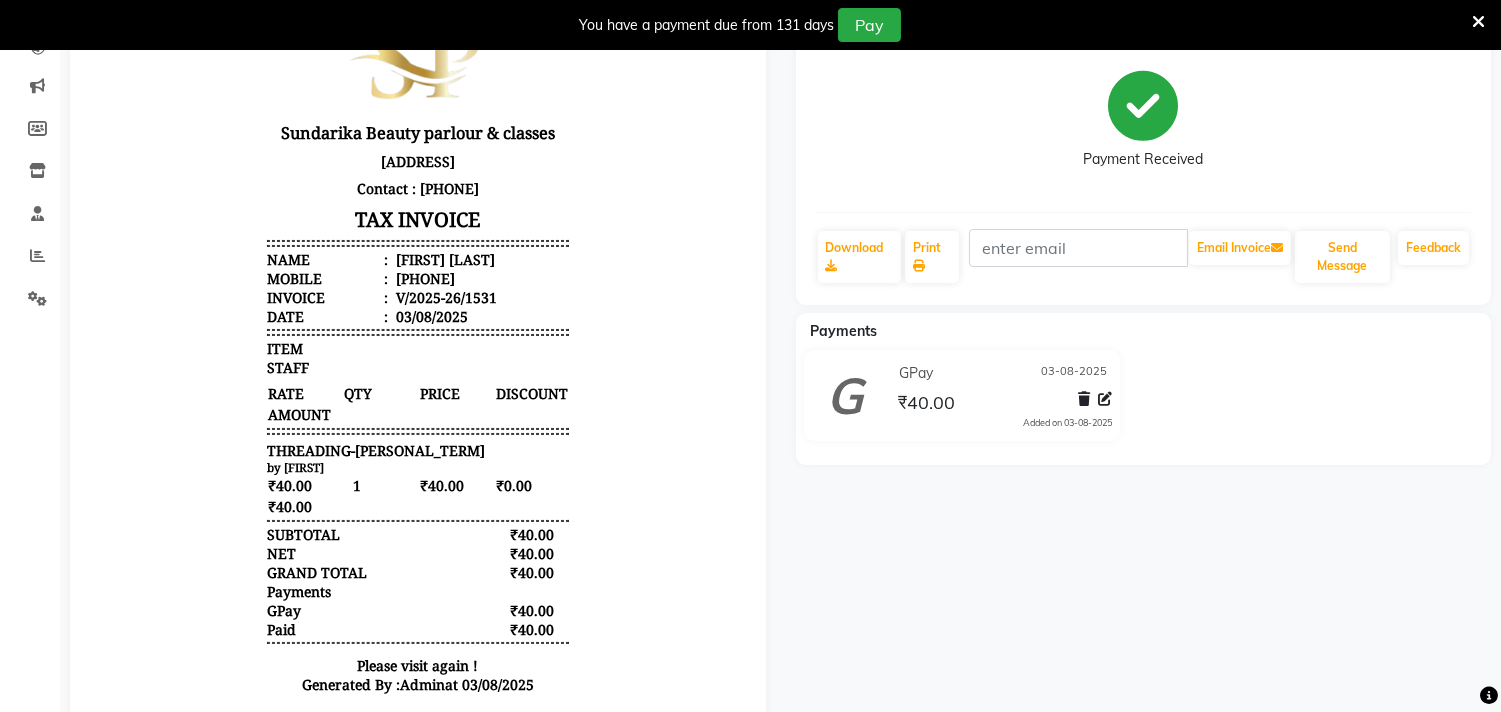 click on "Sundarika Beauty parlour & classes
F-8 Shop no 17 simplex
Contact : 8691086056
TAX INVOICE
Name  :
Archana Padval
Mobile :
919930484711
Invoice  :
V/2025-26/1531
Date  :
03/08/2025
ITEM
STAFF
RATE
1" at bounding box center (418, 351) 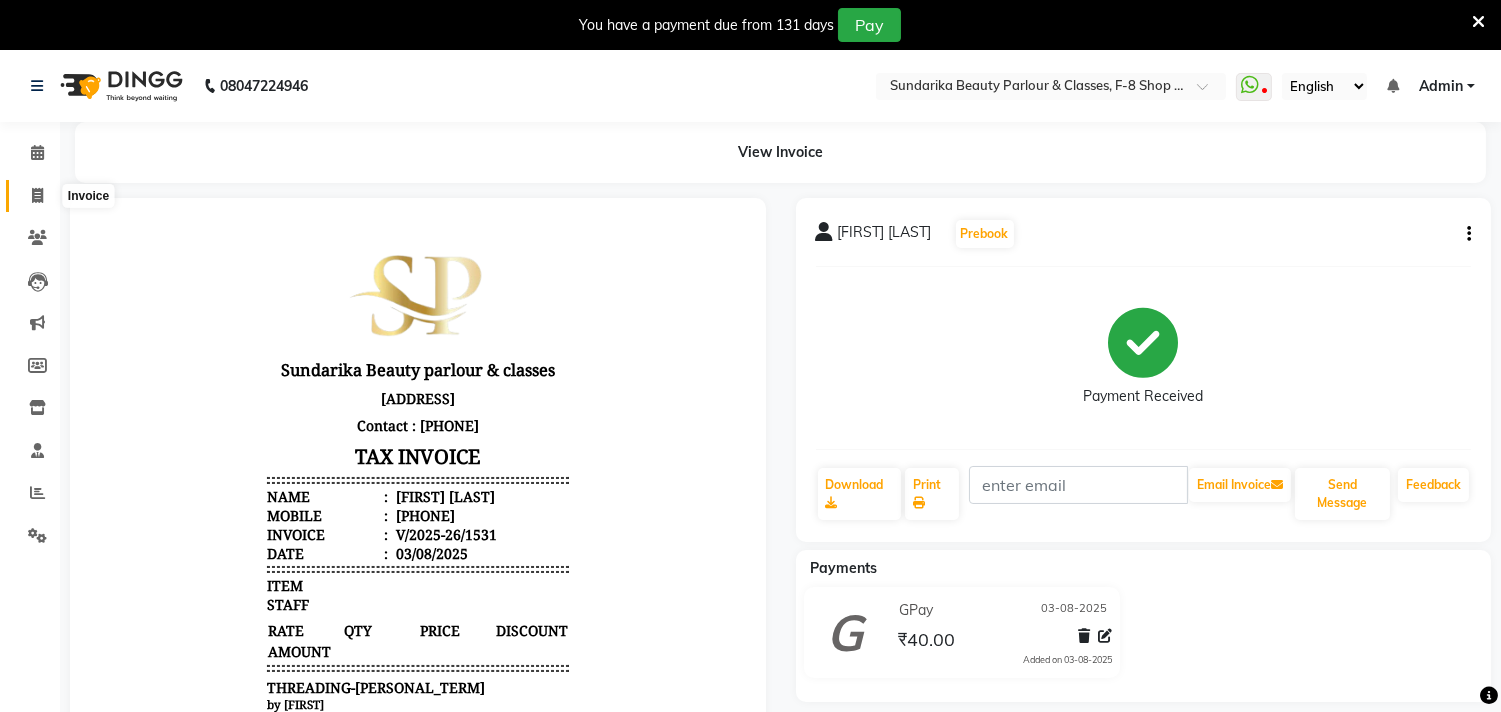 drag, startPoint x: 31, startPoint y: 197, endPoint x: 43, endPoint y: 197, distance: 12 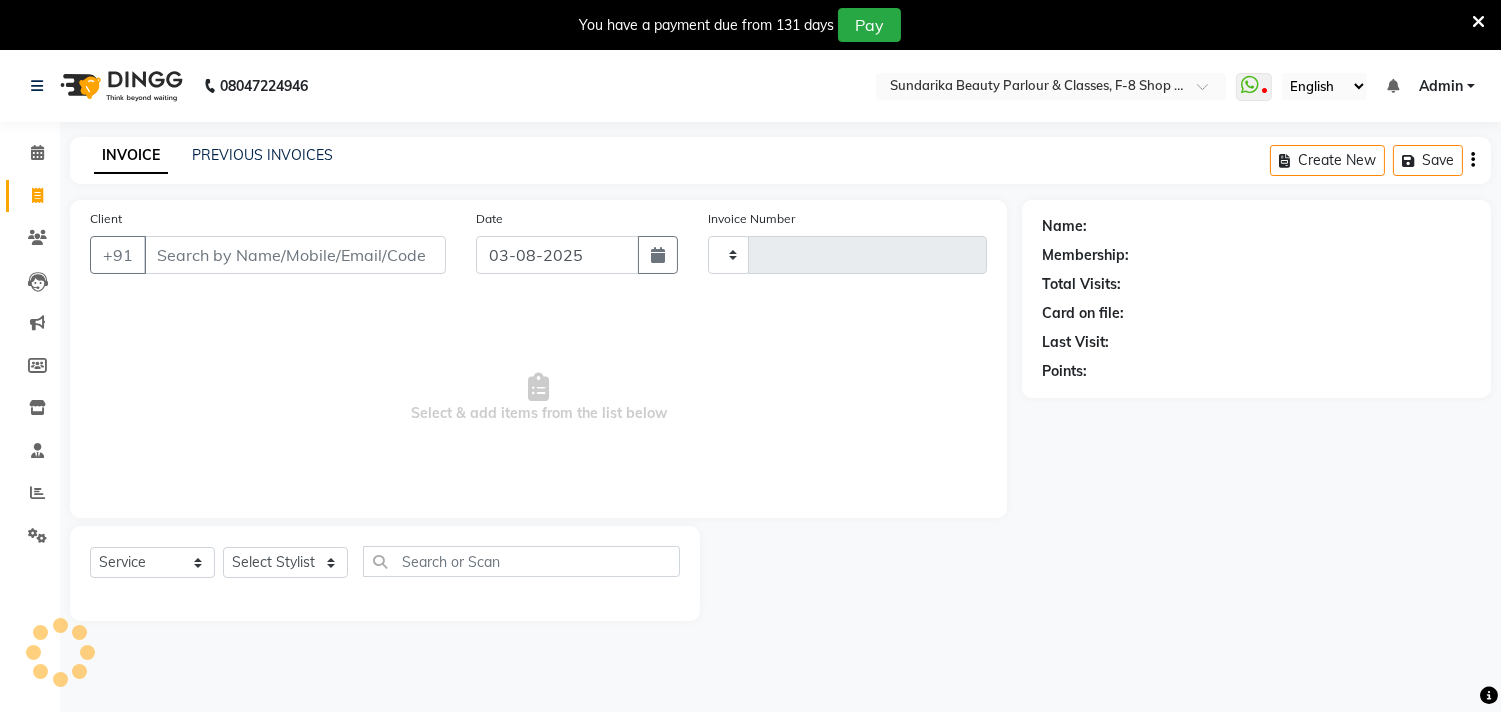 type on "1532" 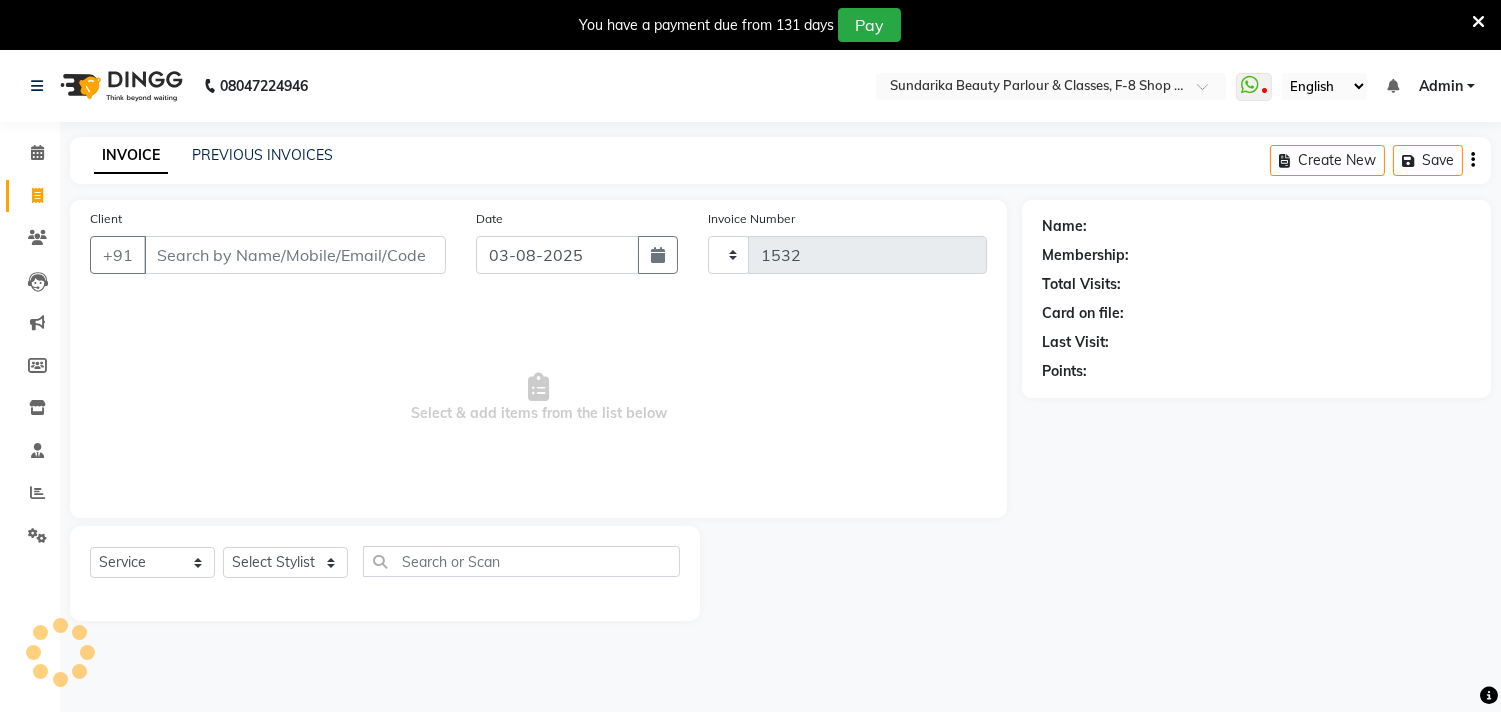 scroll, scrollTop: 50, scrollLeft: 0, axis: vertical 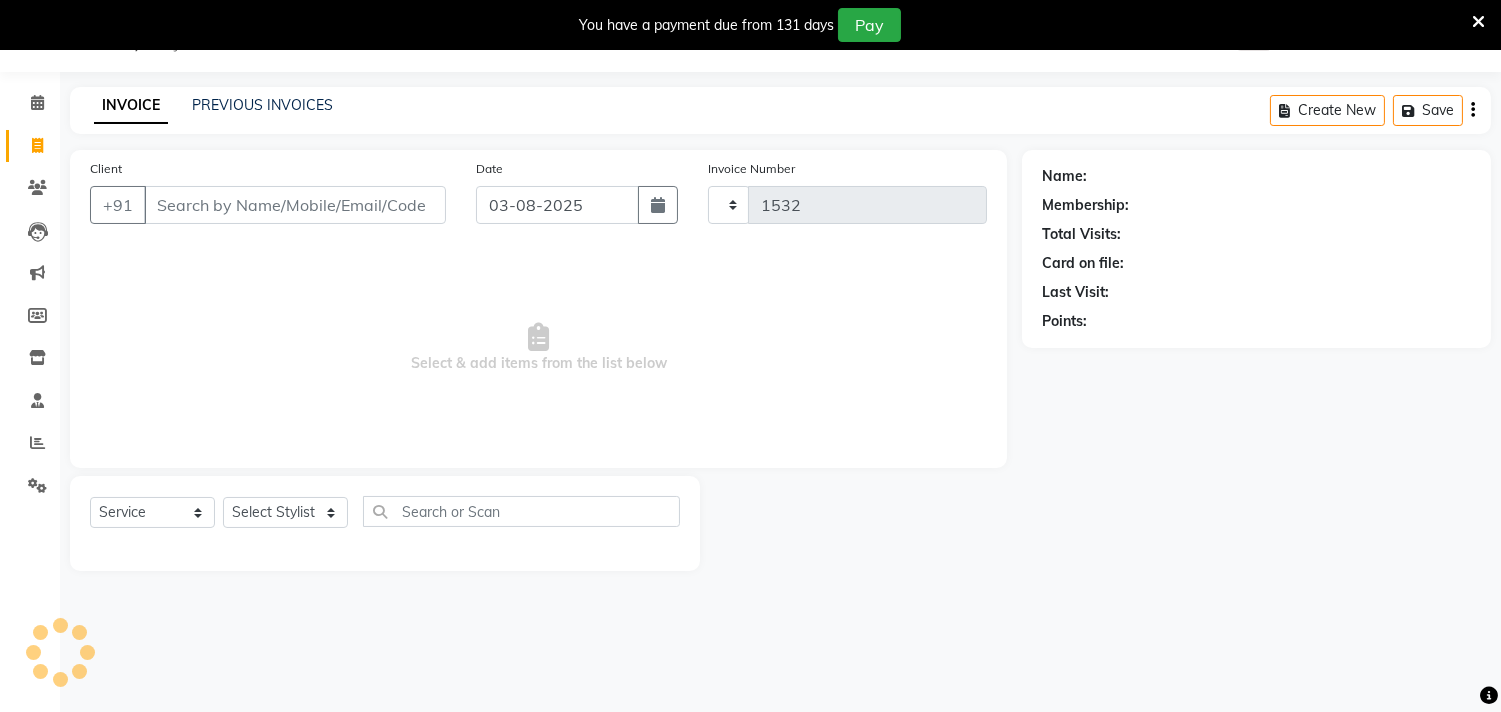select on "5341" 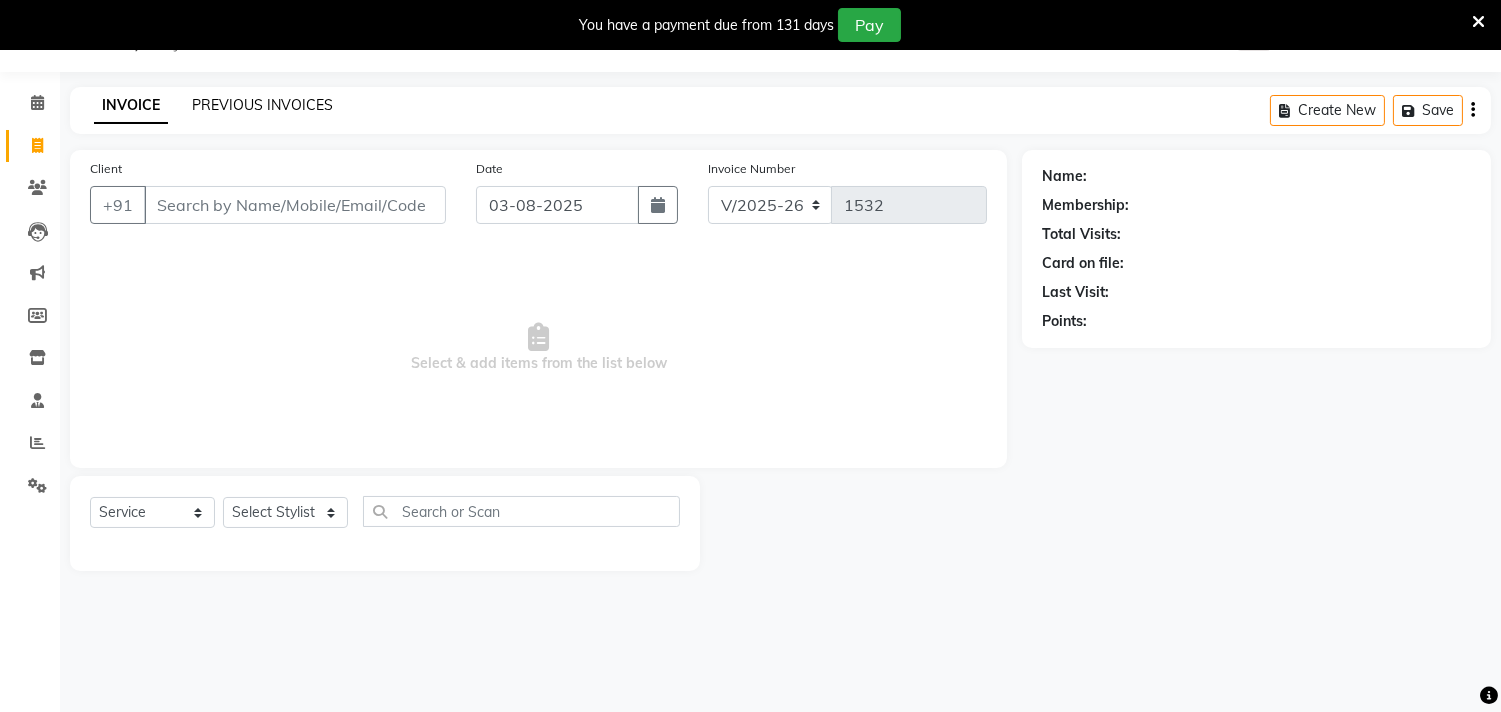 click on "PREVIOUS INVOICES" 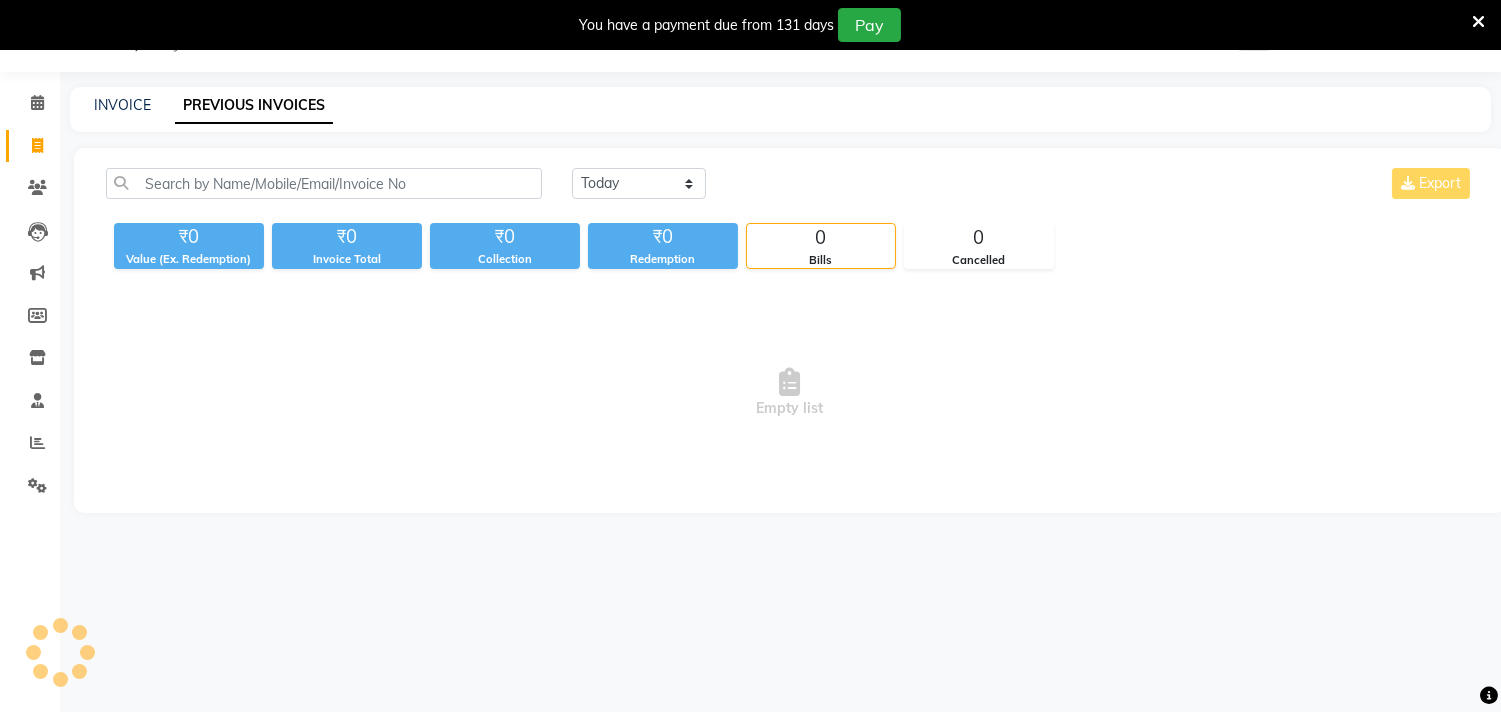 click on "PREVIOUS INVOICES" 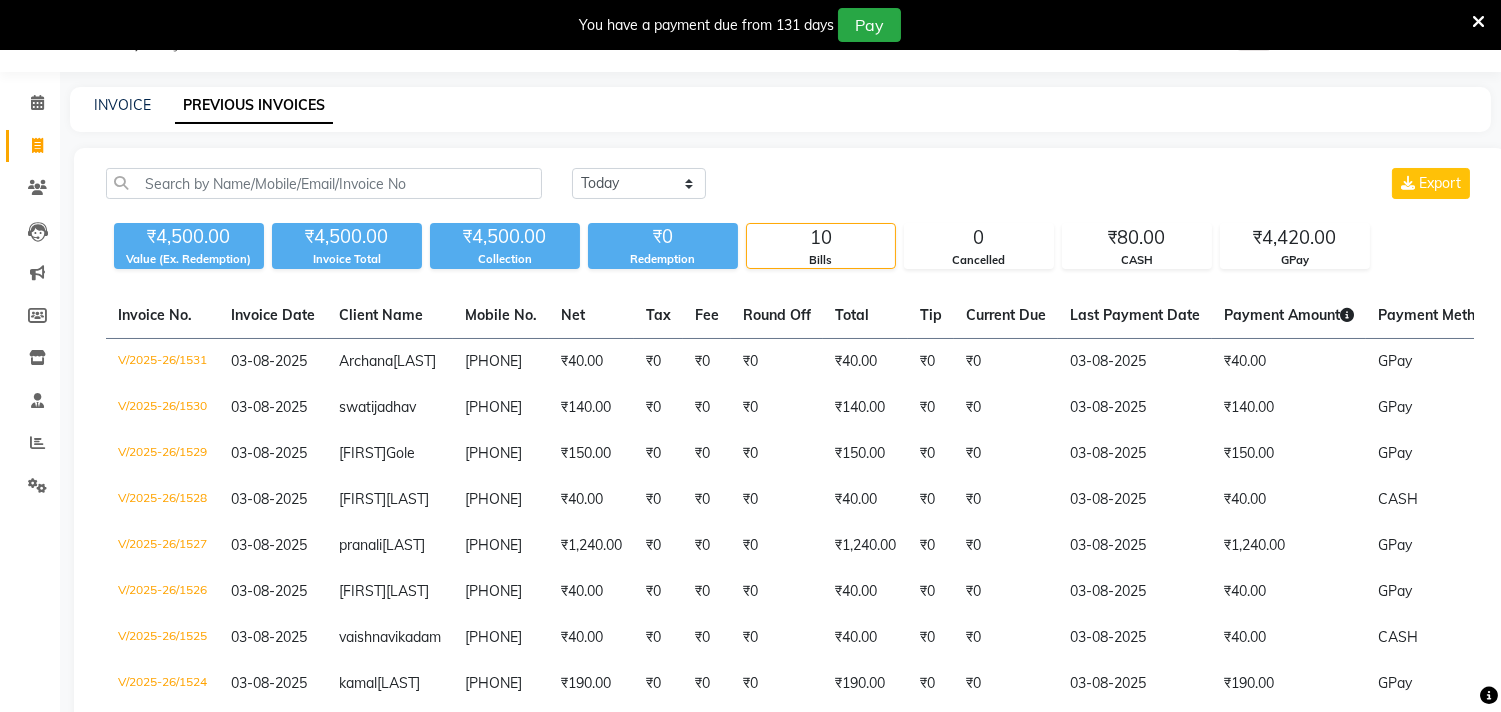 click on "Today Yesterday Custom Range Export ₹4,500.00 Value (Ex. Redemption) ₹4,500.00 Invoice Total  ₹4,500.00 Collection ₹0 Redemption 10 Bills 0 Cancelled ₹80.00 CASH ₹4,420.00 GPay  Invoice No.   Invoice Date   Client Name   Mobile No.   Net   Tax   Fee   Round Off   Total   Tip   Current Due   Last Payment Date   Payment Amount   Payment Methods   Cancel Reason   Status   V/2025-26/1531  03-08-2025 Archana  Padval 9930484711 ₹40.00 ₹0  ₹0  ₹0 ₹40.00 ₹0 ₹0 03-08-2025 ₹40.00  GPay - PAID  V/2025-26/1530  03-08-2025 swati  jadhav 7021117677 ₹140.00 ₹0  ₹0  ₹0 ₹140.00 ₹0 ₹0 03-08-2025 ₹140.00  GPay - PAID  V/2025-26/1529  03-08-2025 Joyti  Gole 9326158985 ₹150.00 ₹0  ₹0  ₹0 ₹150.00 ₹0 ₹0 03-08-2025 ₹150.00  GPay - PAID  V/2025-26/1528  03-08-2025 vishranti  gavre 9082627974 ₹40.00 ₹0  ₹0  ₹0 ₹40.00 ₹0 ₹0 03-08-2025 ₹40.00  CASH - PAID  V/2025-26/1527  03-08-2025 pranali  nanavare 9967754011 ₹1,240.00 ₹0  ₹0  ₹0 ₹1,240.00 ₹0 ₹0" 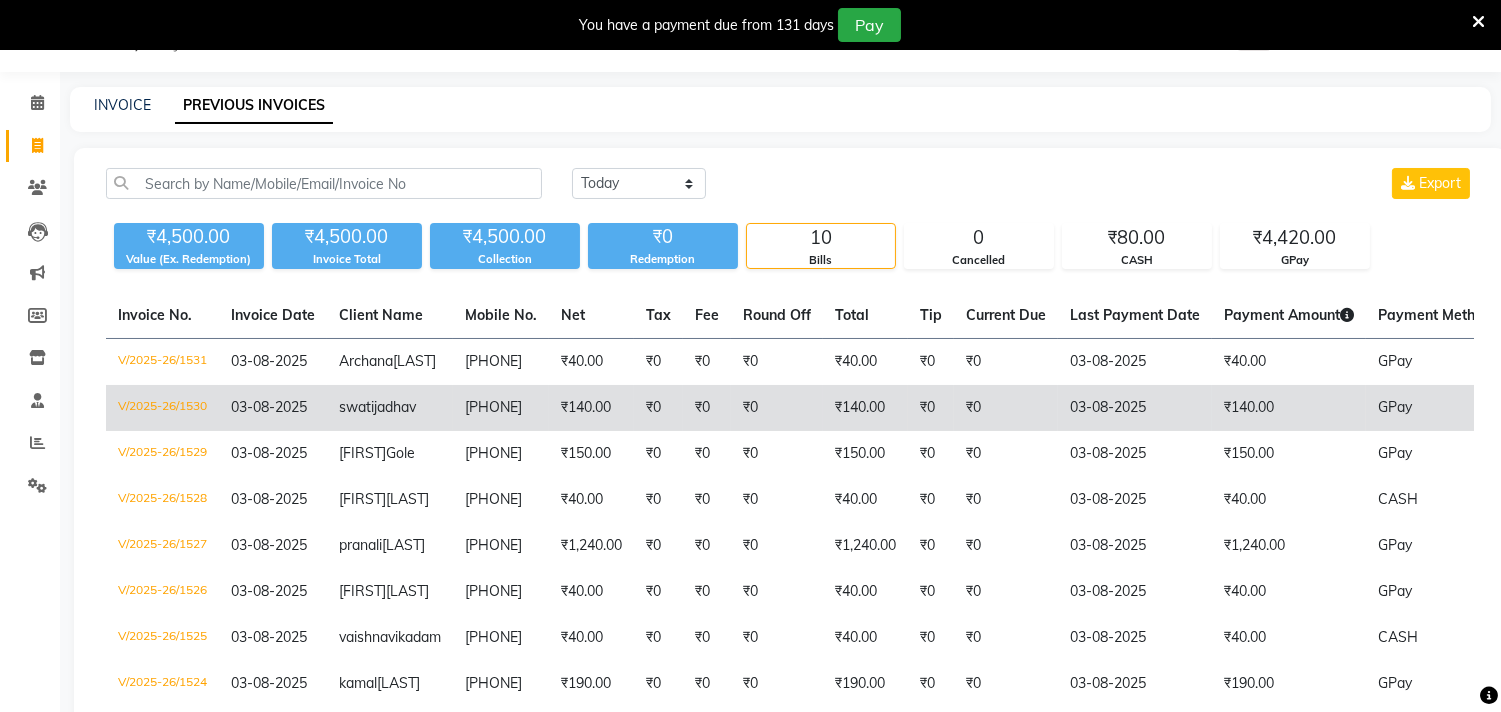 scroll, scrollTop: 272, scrollLeft: 0, axis: vertical 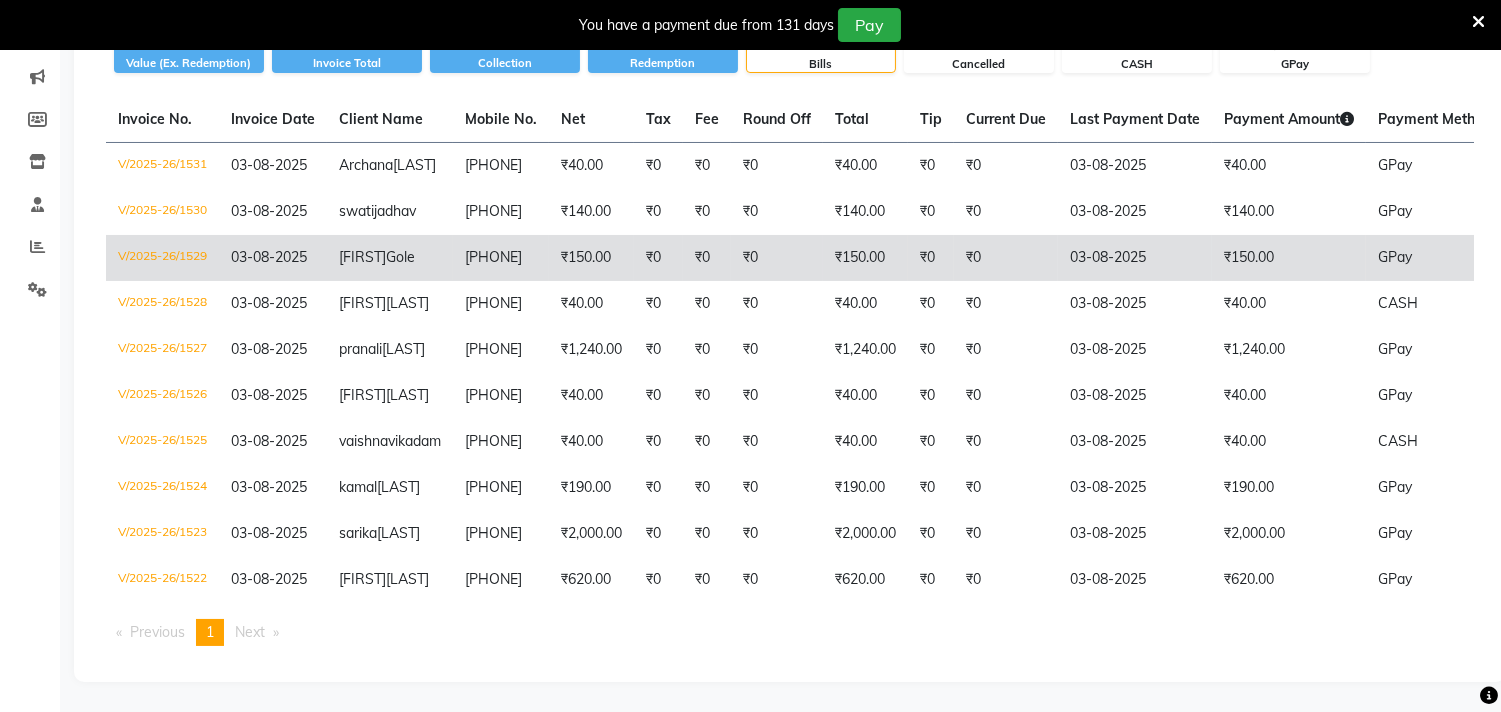 click on "₹150.00" 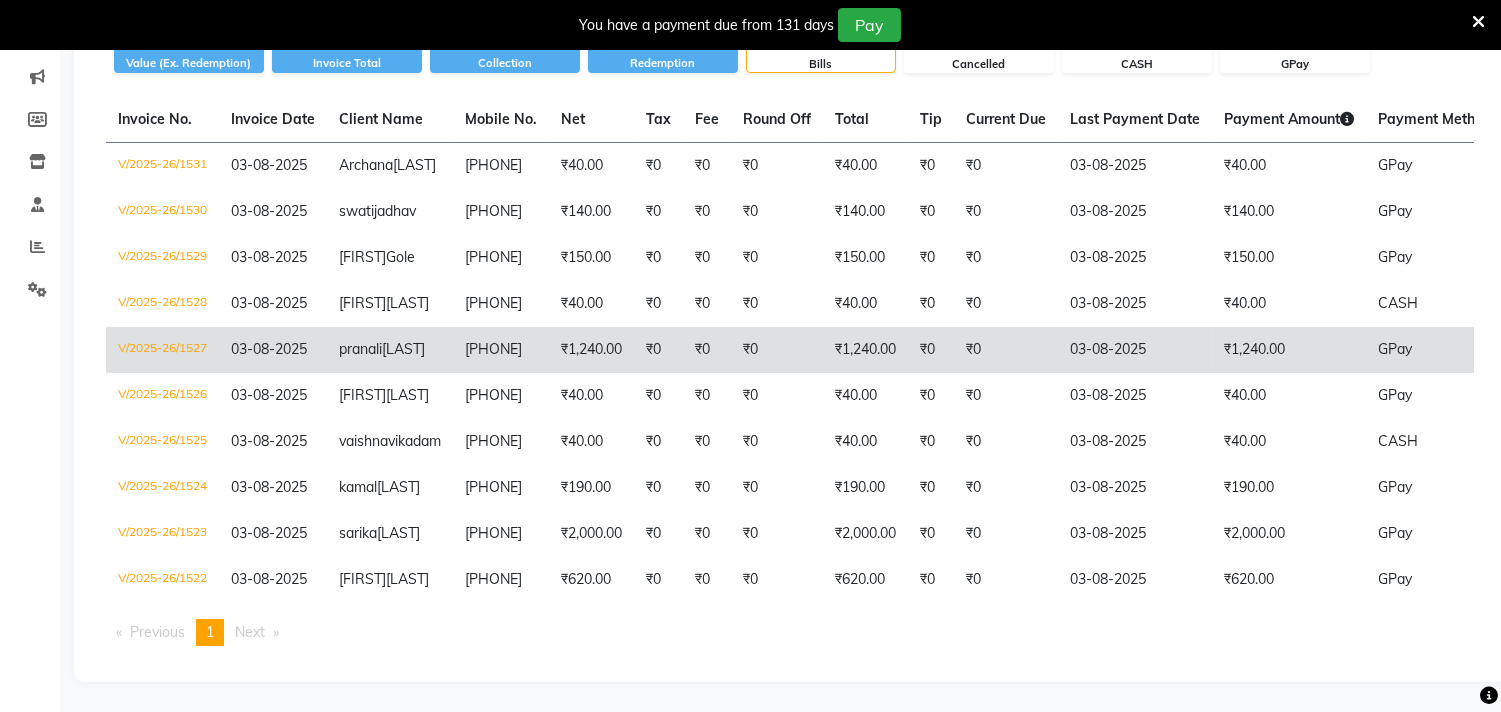 scroll, scrollTop: 422, scrollLeft: 0, axis: vertical 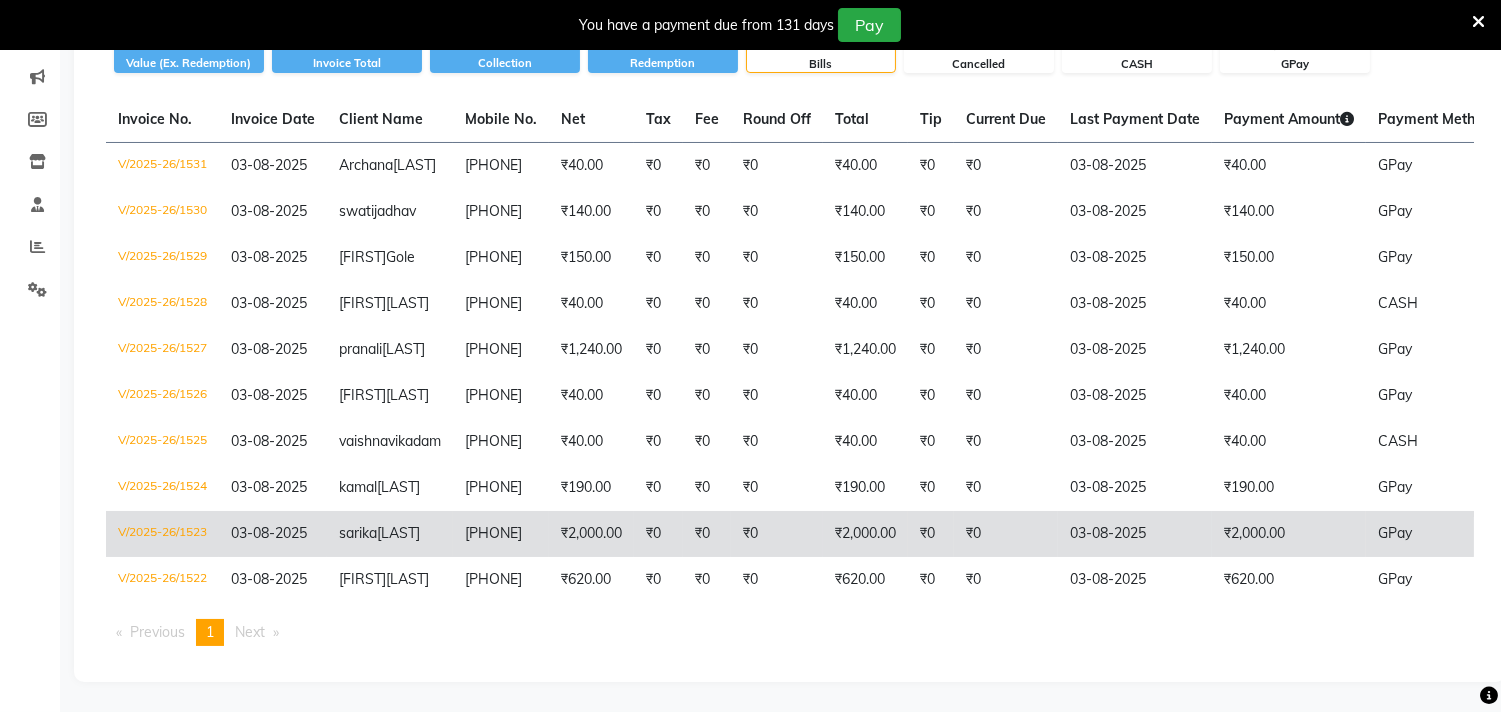 click on "₹2,000.00" 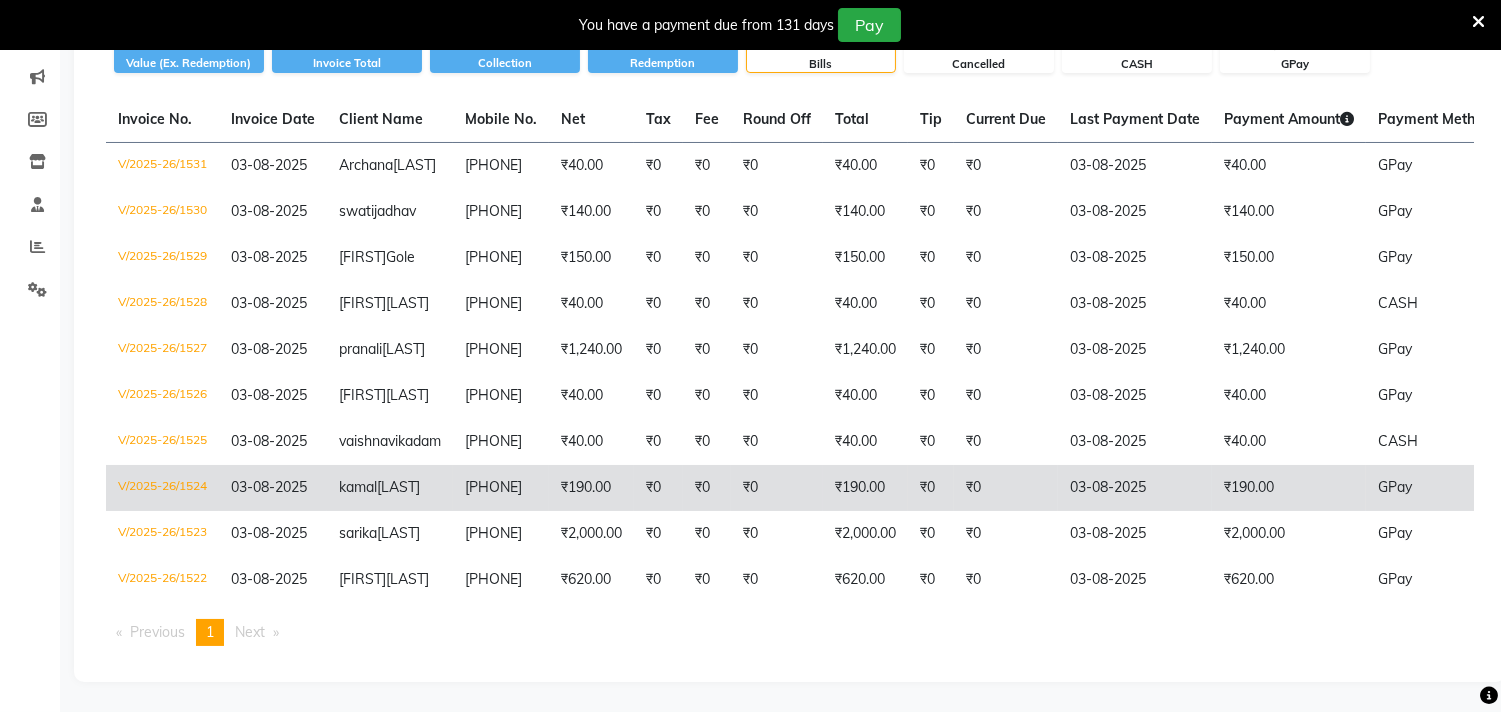 scroll, scrollTop: 422, scrollLeft: 0, axis: vertical 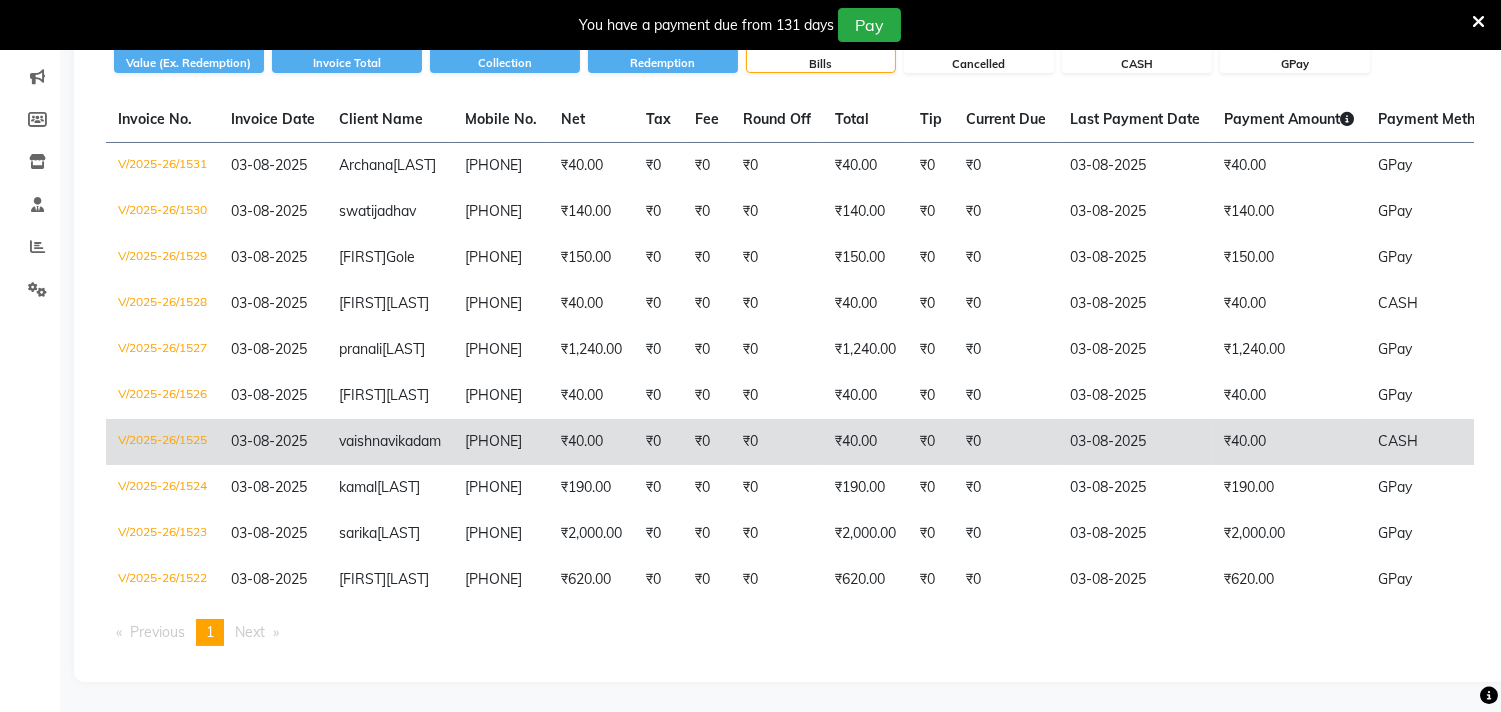 click on "₹40.00" 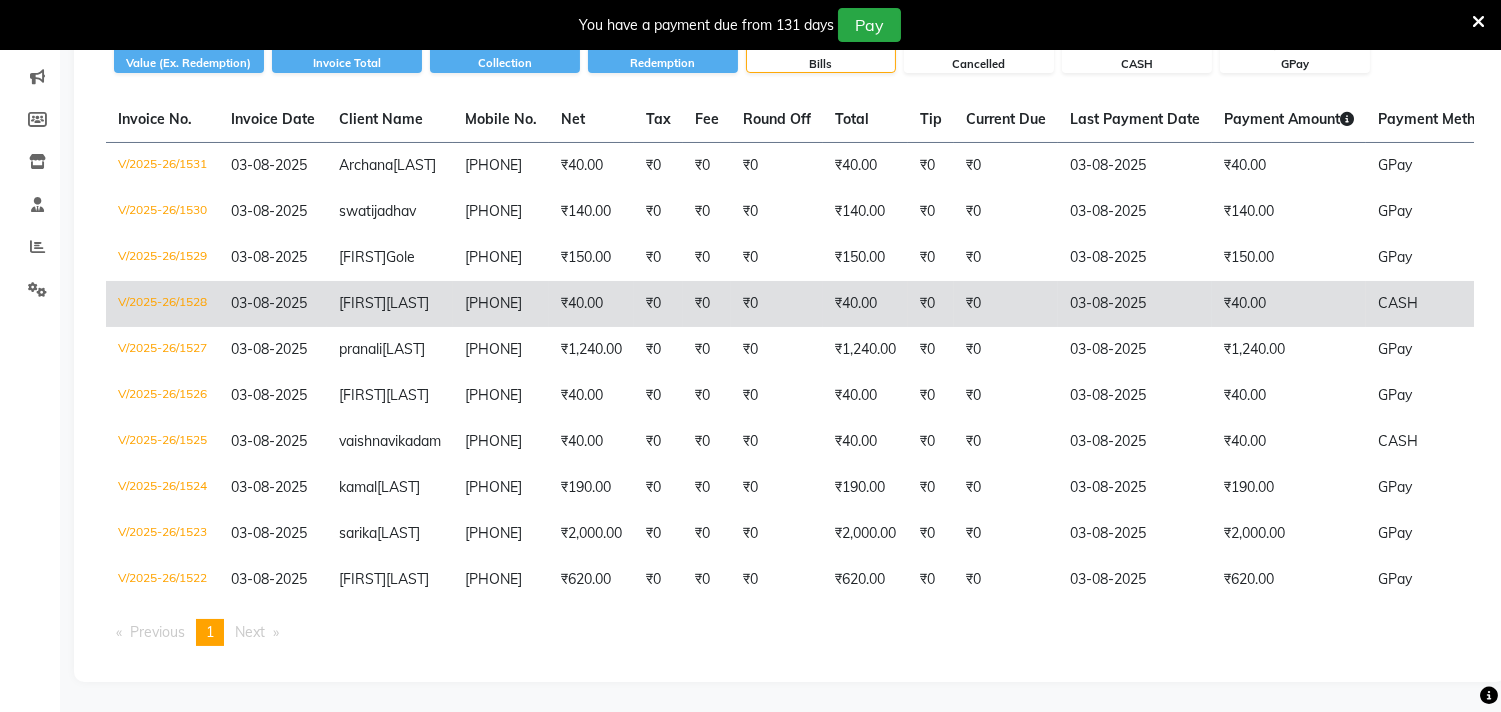 click on "₹40.00" 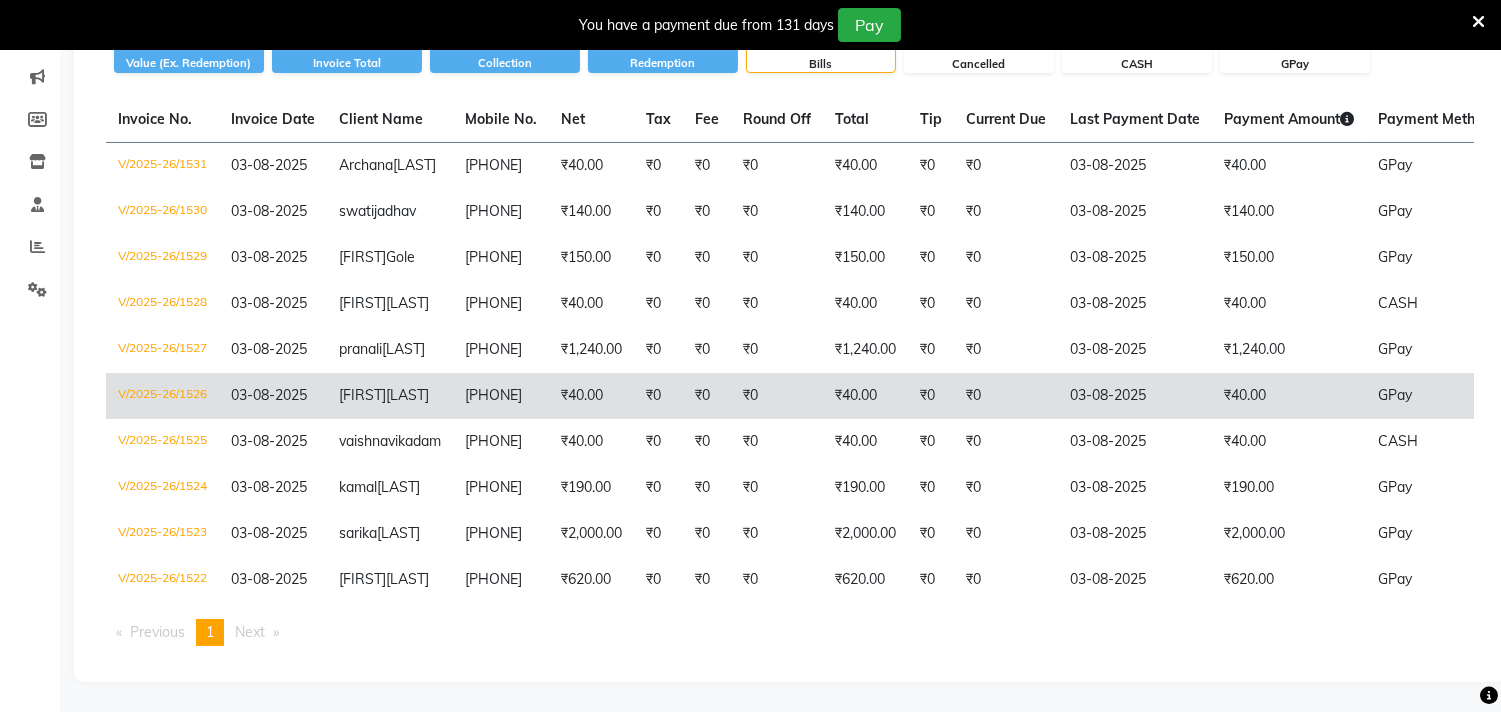 click on "₹40.00" 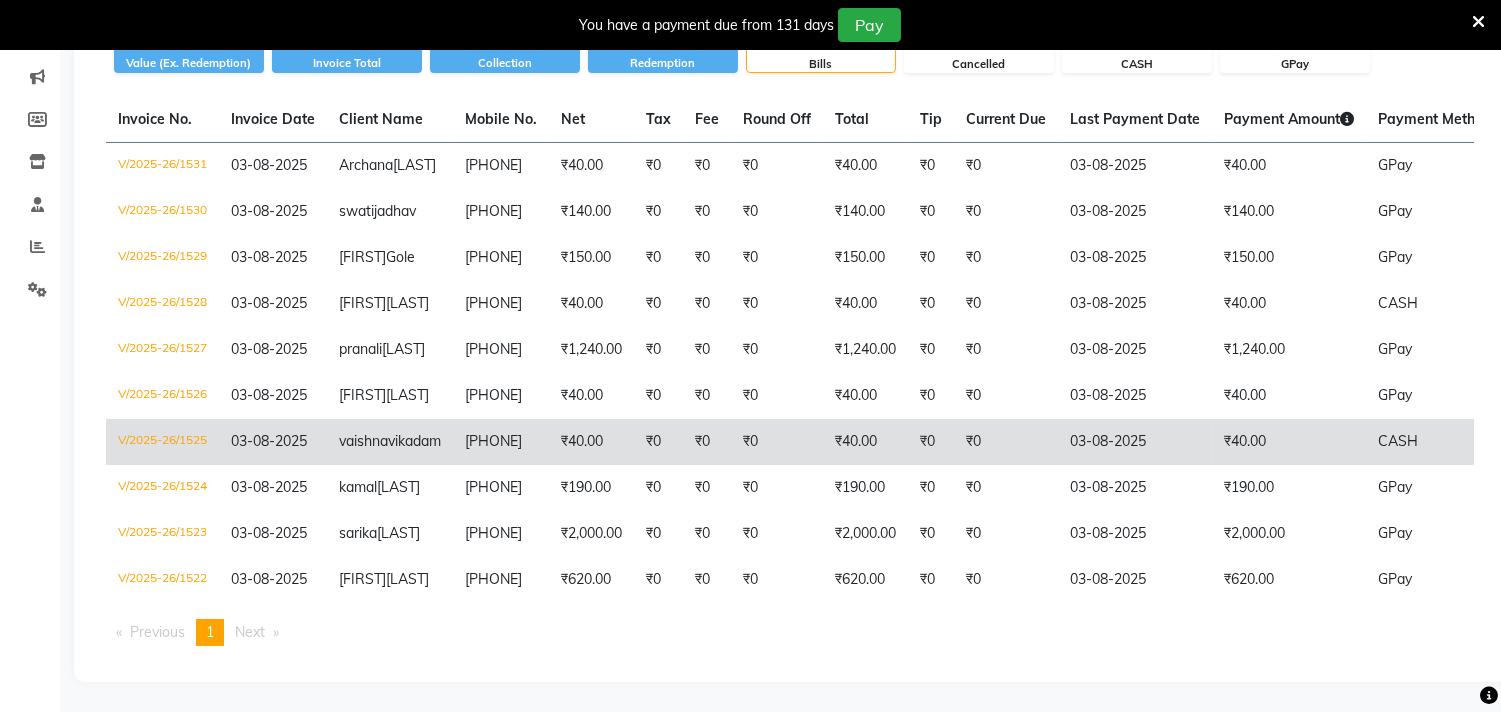 click on "₹40.00" 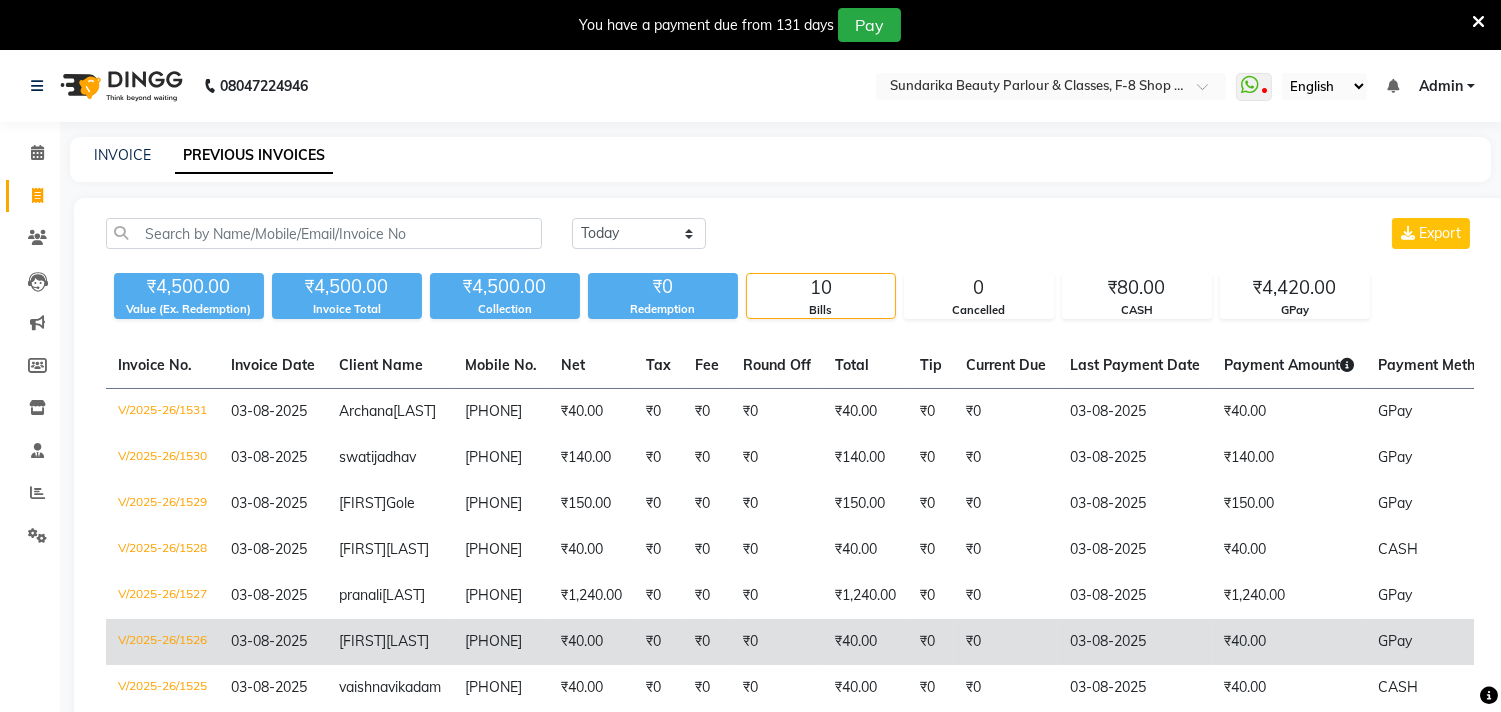 scroll, scrollTop: 422, scrollLeft: 0, axis: vertical 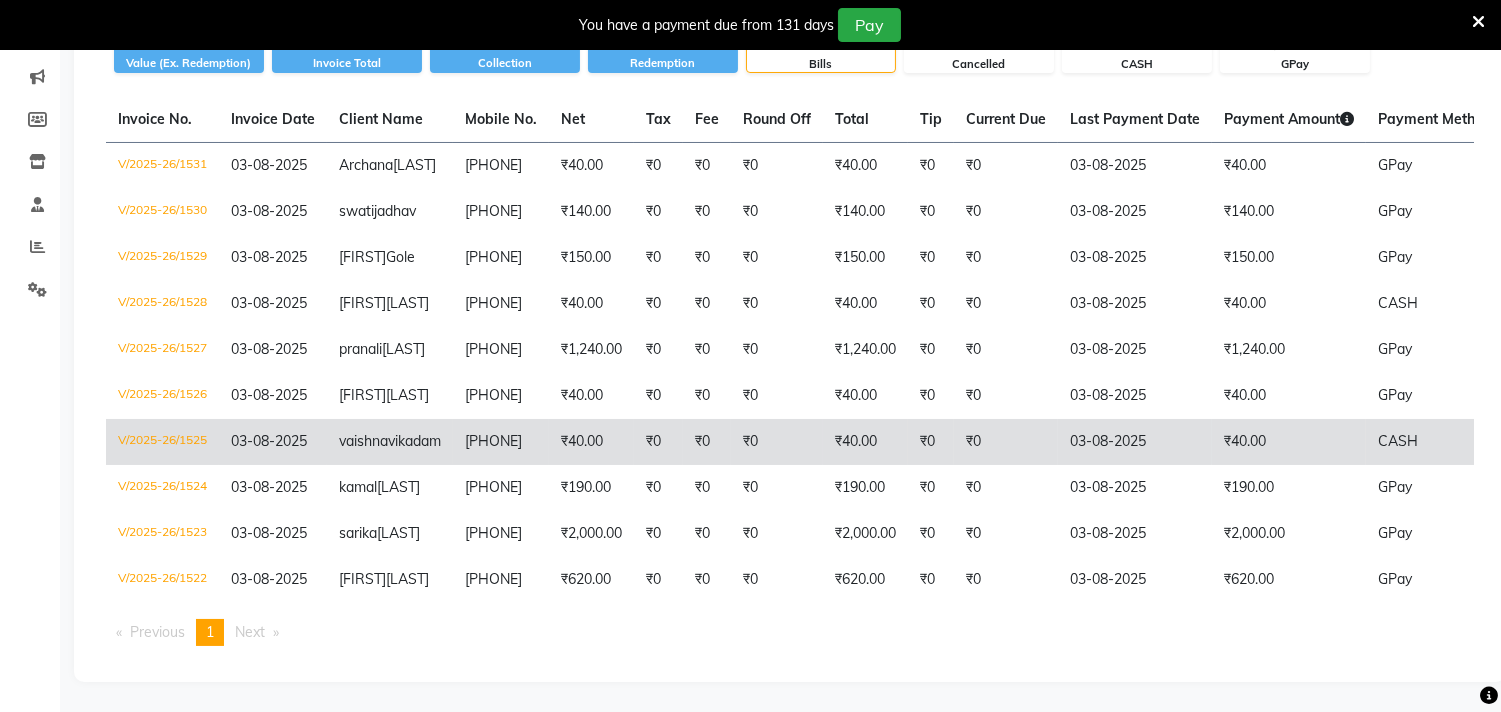 click on "₹40.00" 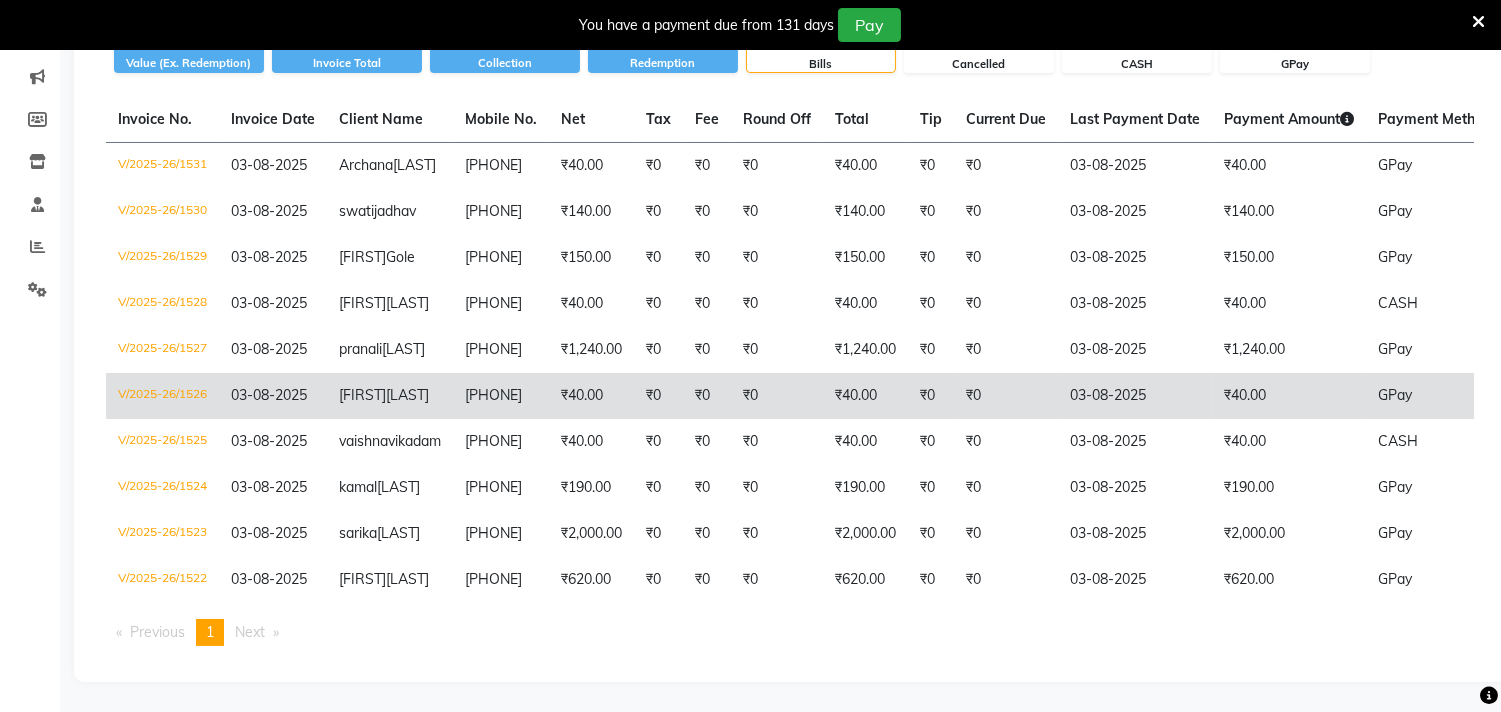 click on "₹40.00" 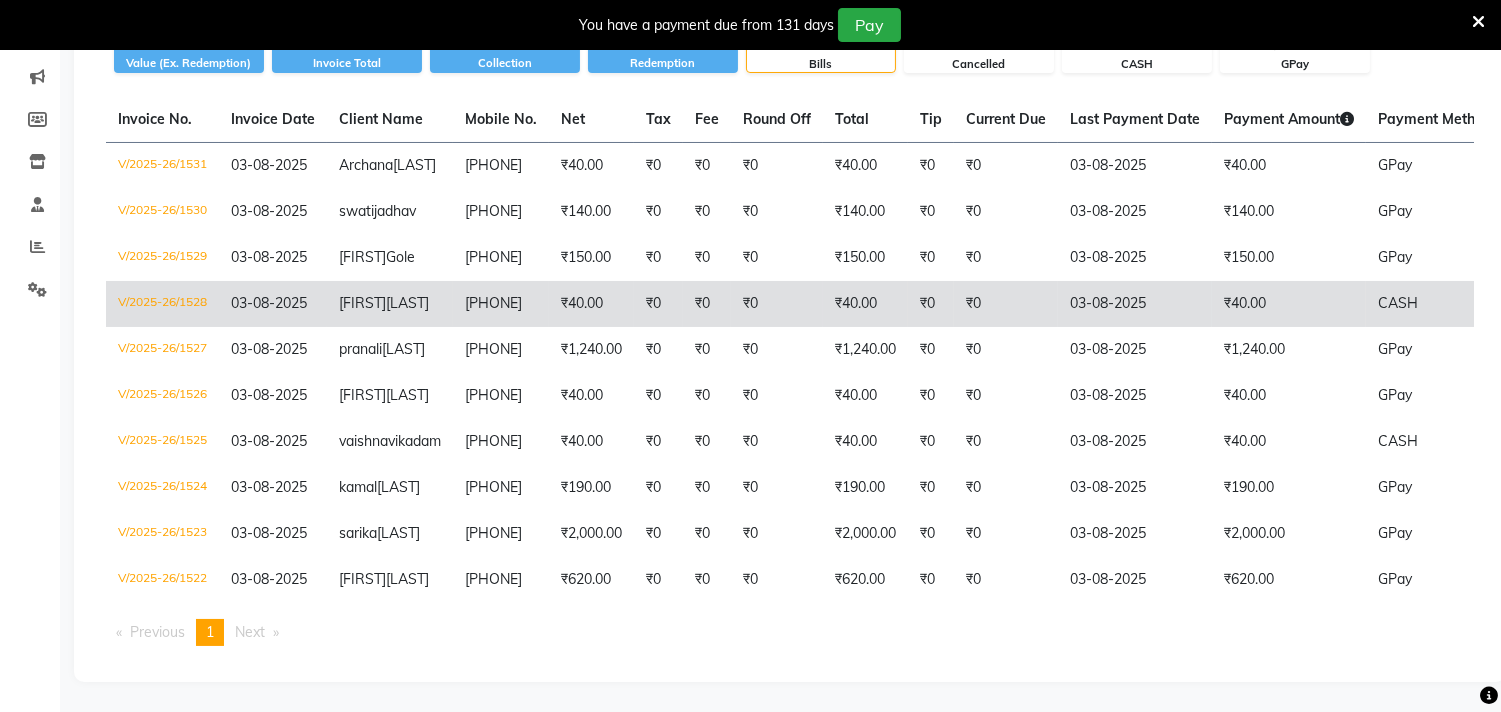 click on "₹40.00" 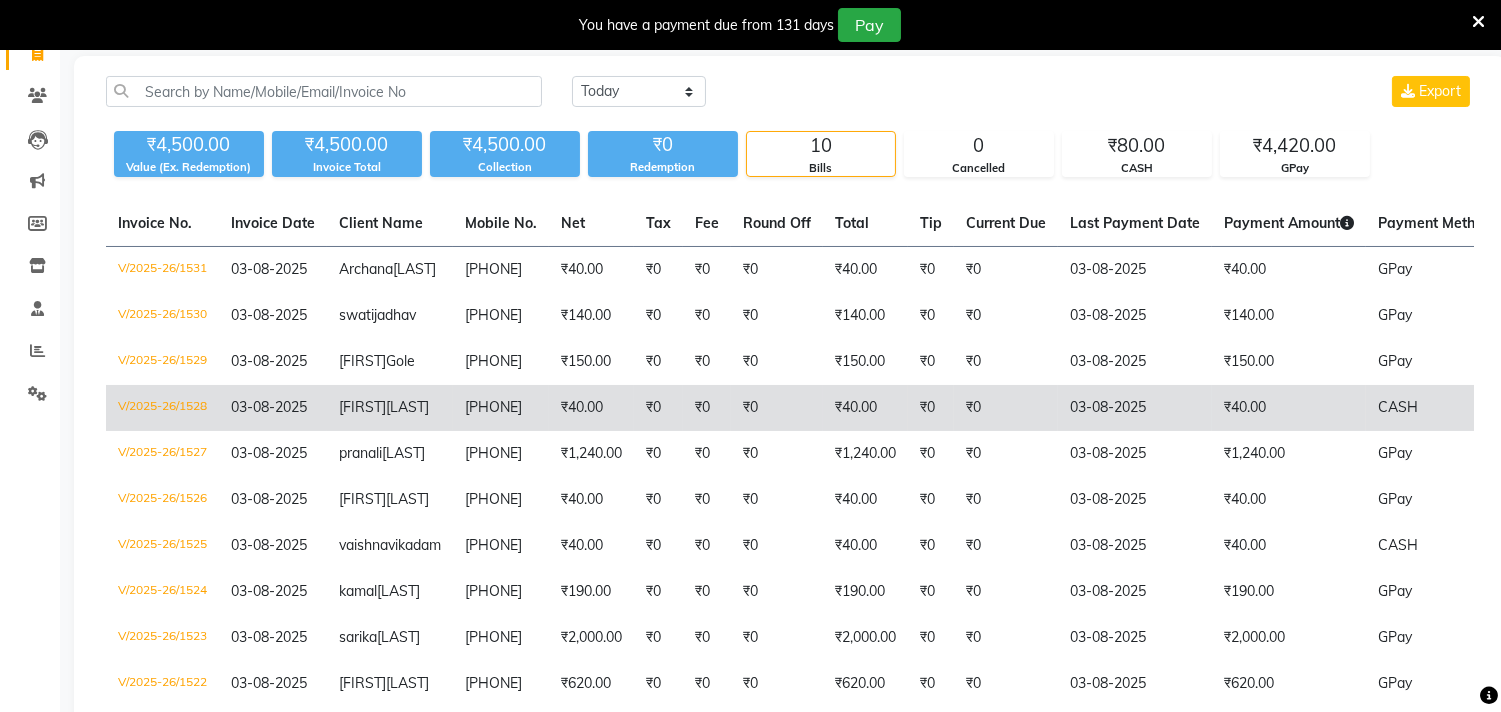 scroll, scrollTop: 88, scrollLeft: 0, axis: vertical 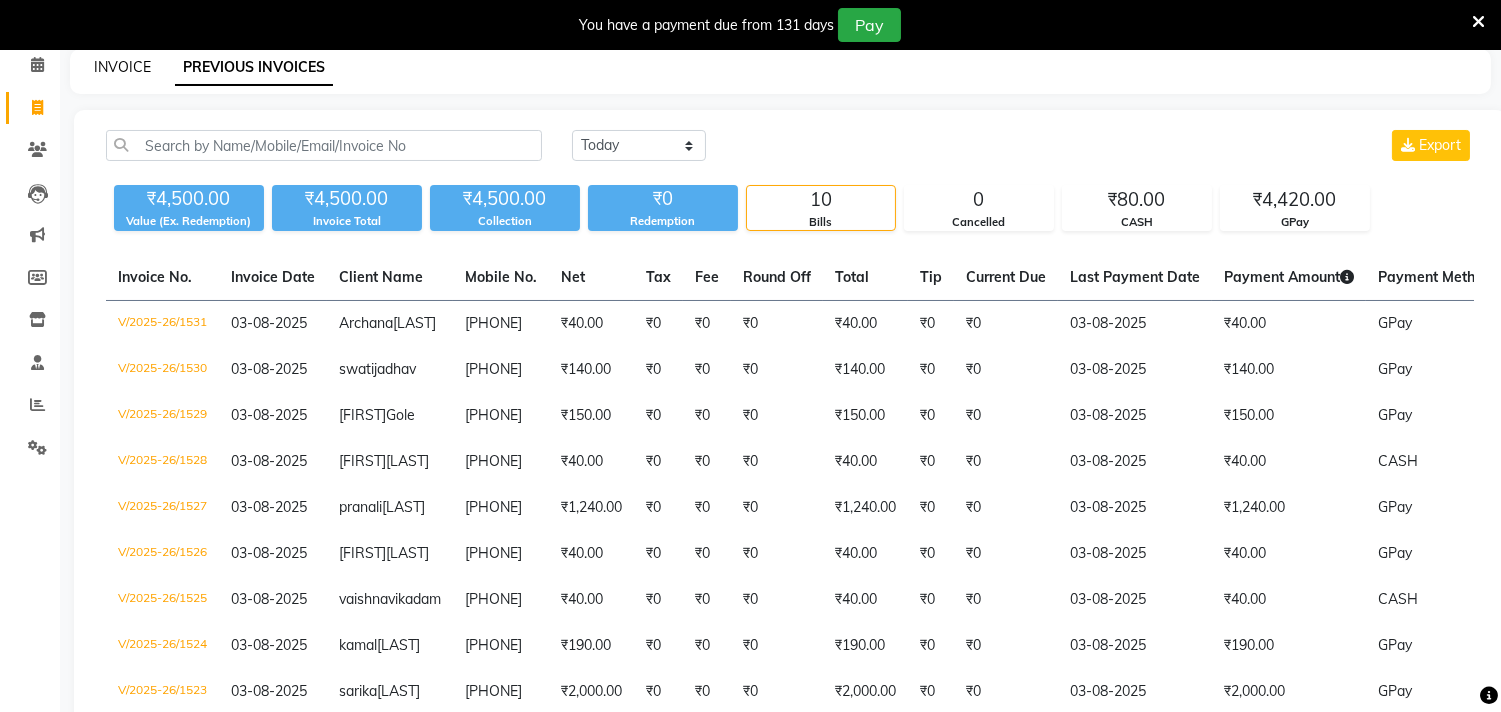 click on "INVOICE" 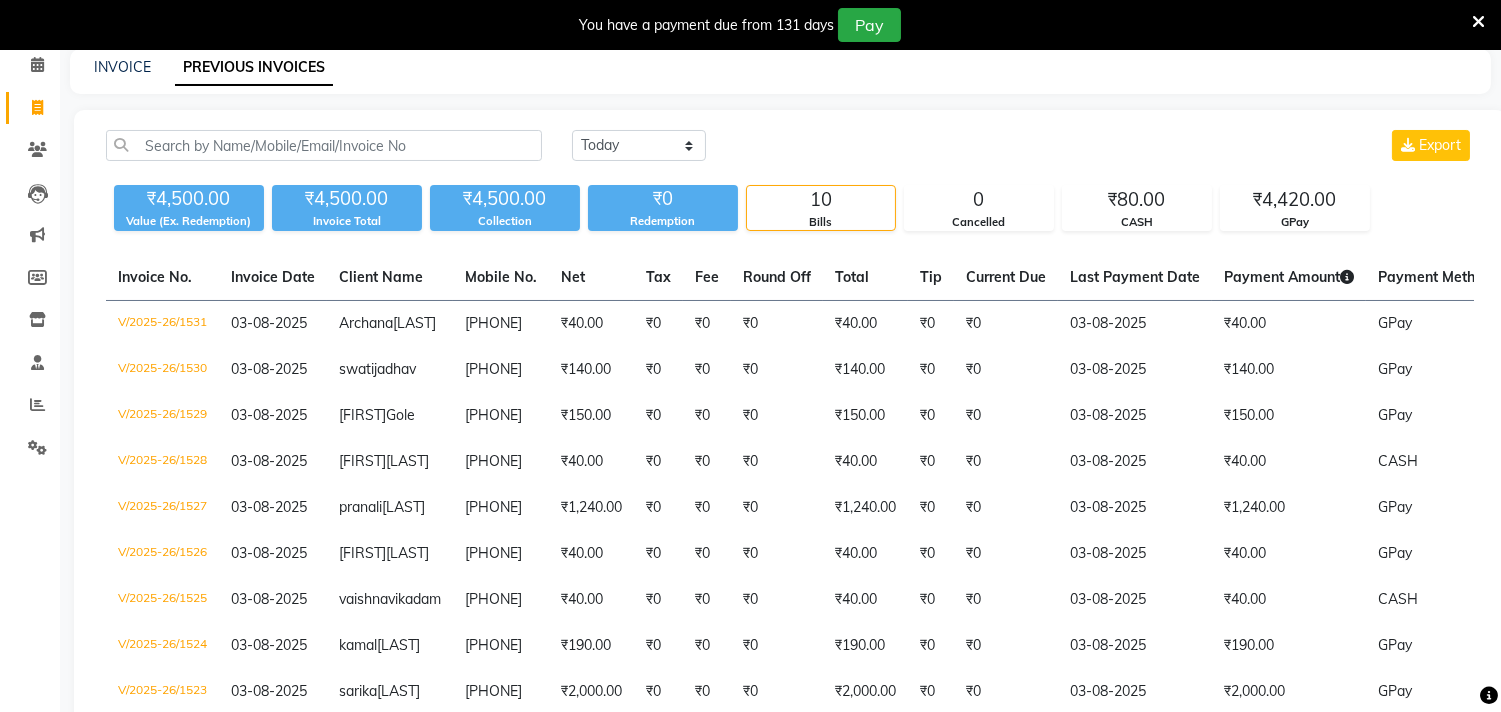 select on "service" 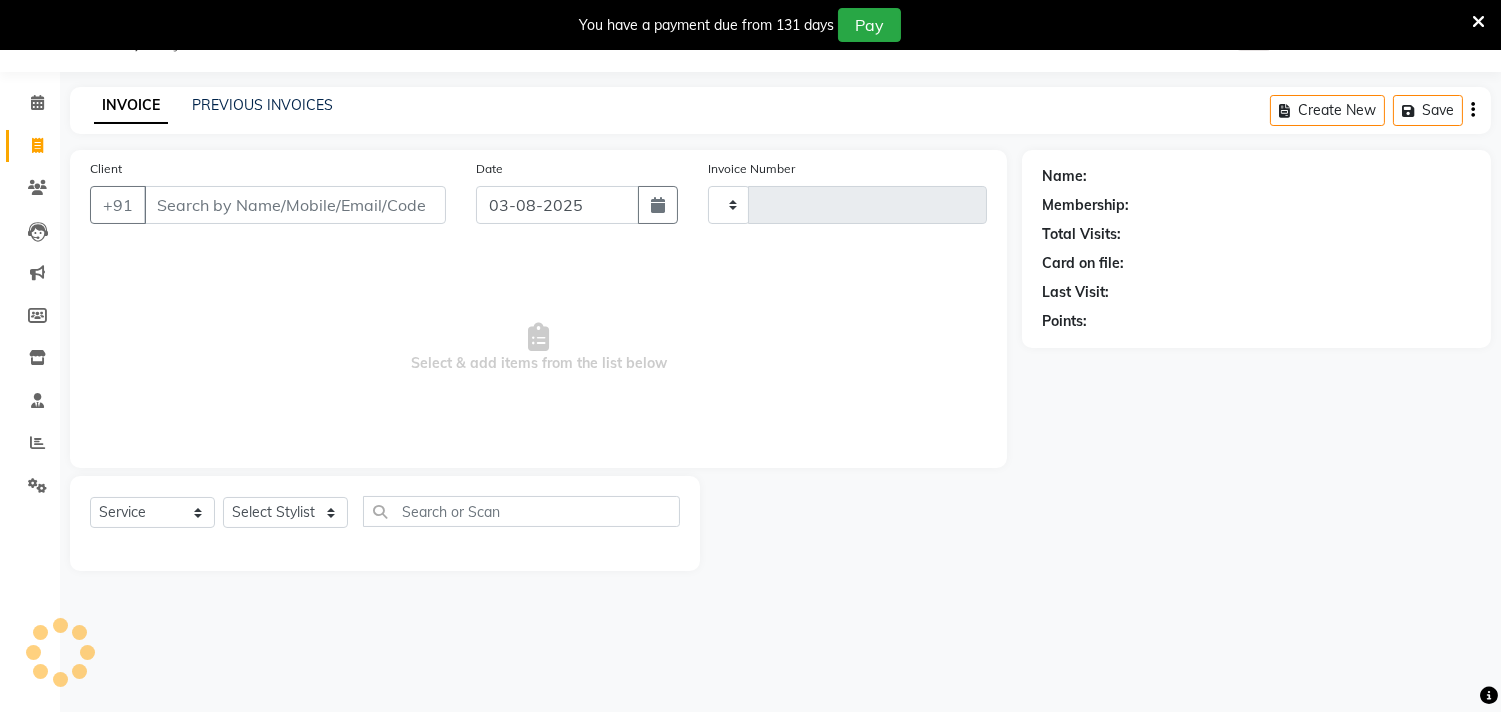 scroll, scrollTop: 50, scrollLeft: 0, axis: vertical 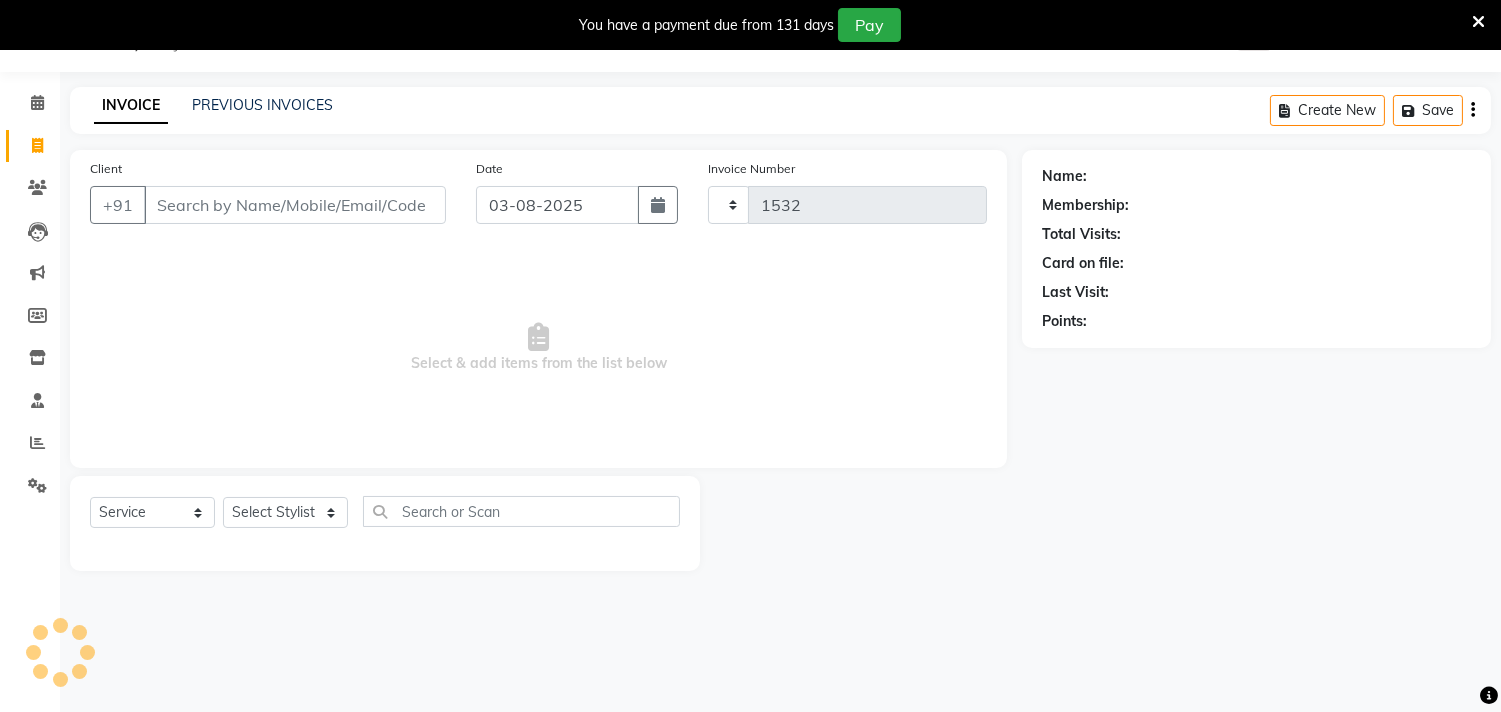 select on "5341" 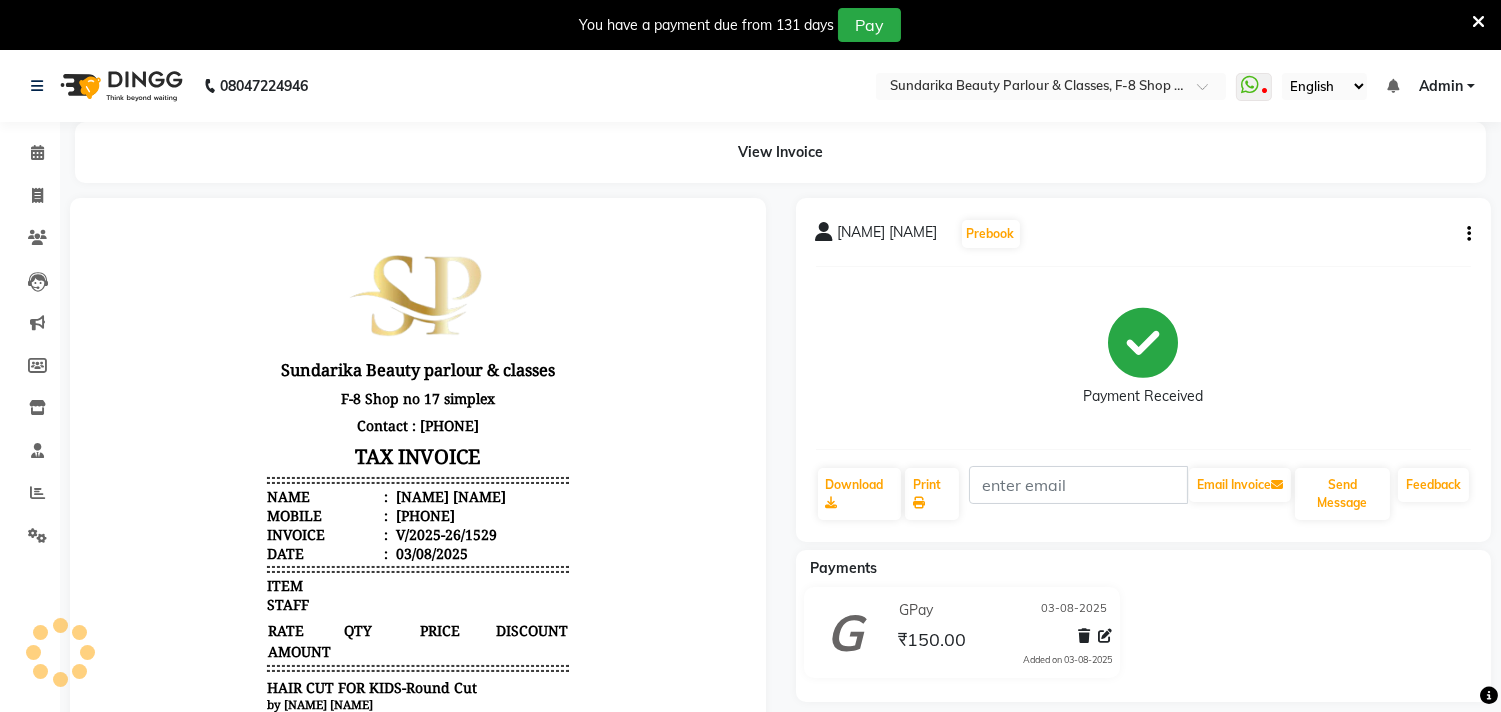 scroll, scrollTop: 0, scrollLeft: 0, axis: both 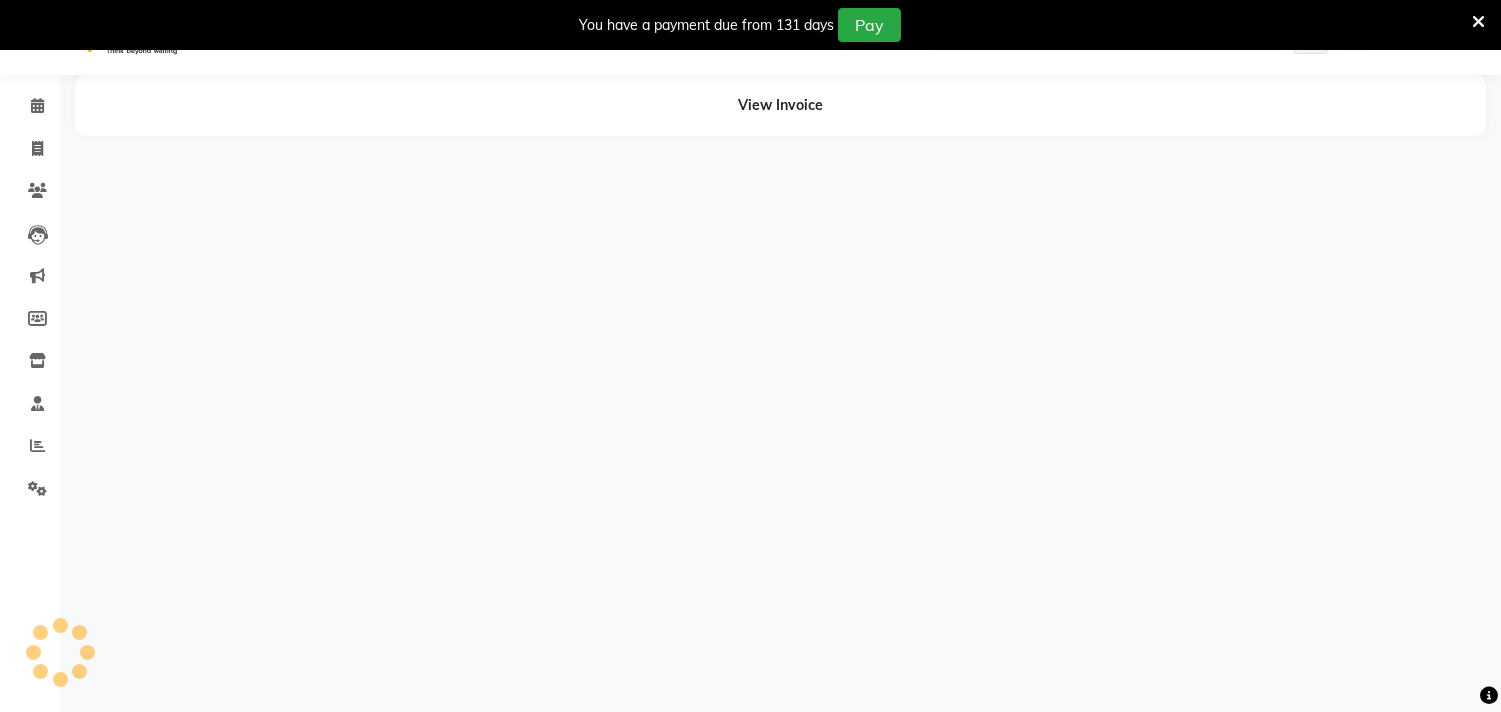 select on "en" 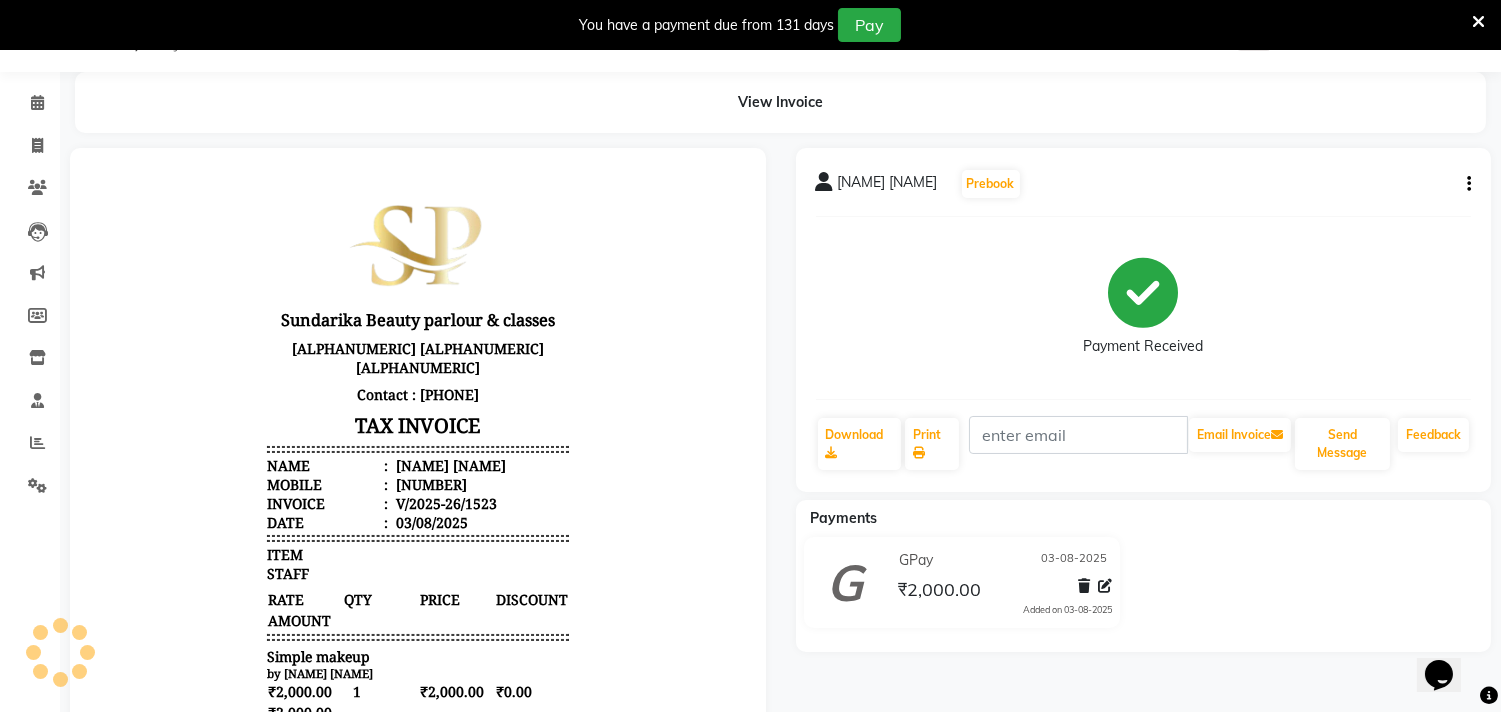scroll, scrollTop: 0, scrollLeft: 0, axis: both 